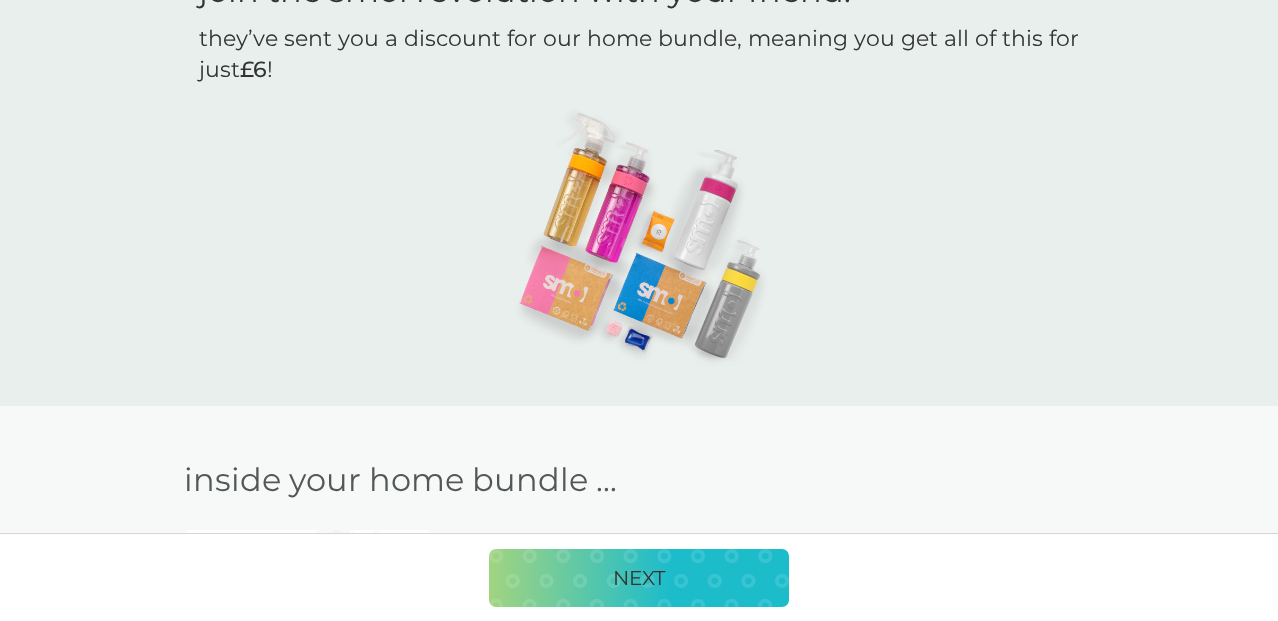 scroll, scrollTop: 121, scrollLeft: 0, axis: vertical 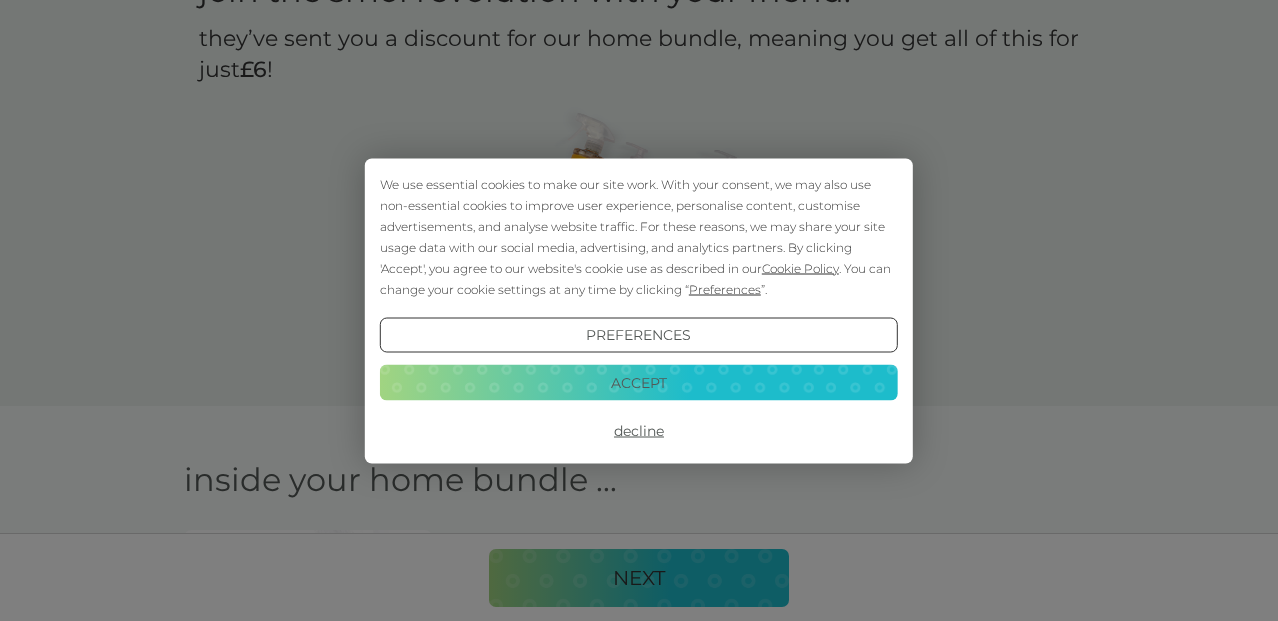 click on "Accept" at bounding box center [639, 383] 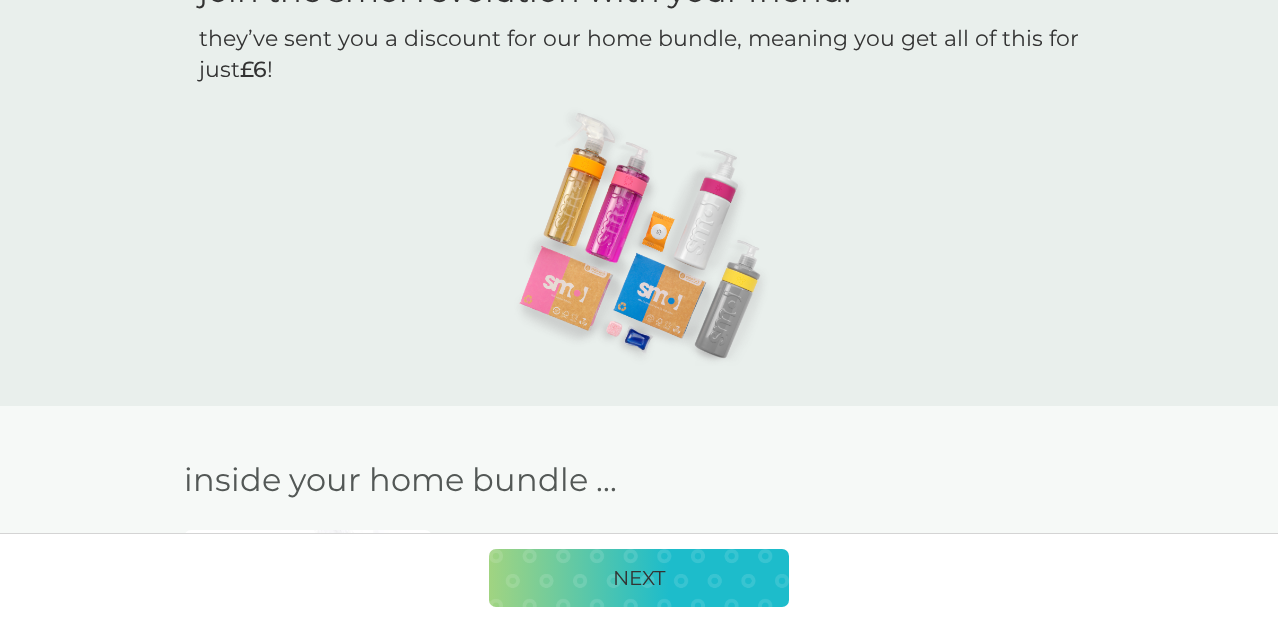 scroll, scrollTop: 537, scrollLeft: 0, axis: vertical 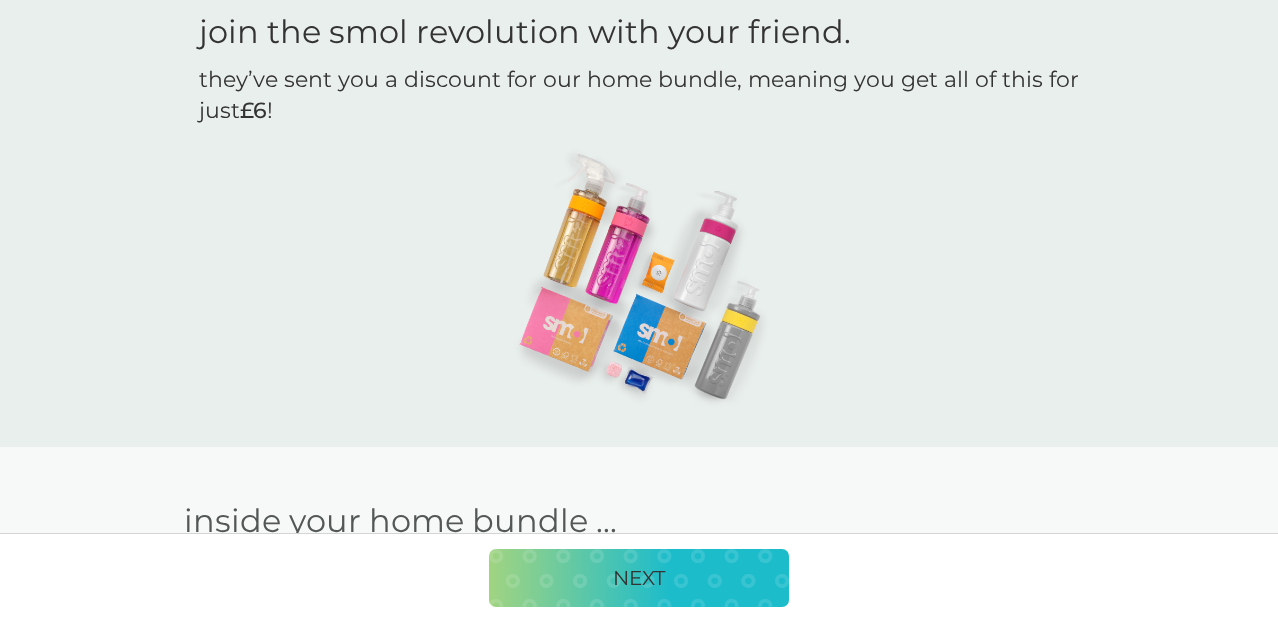 click on "NEXT" at bounding box center [639, 578] 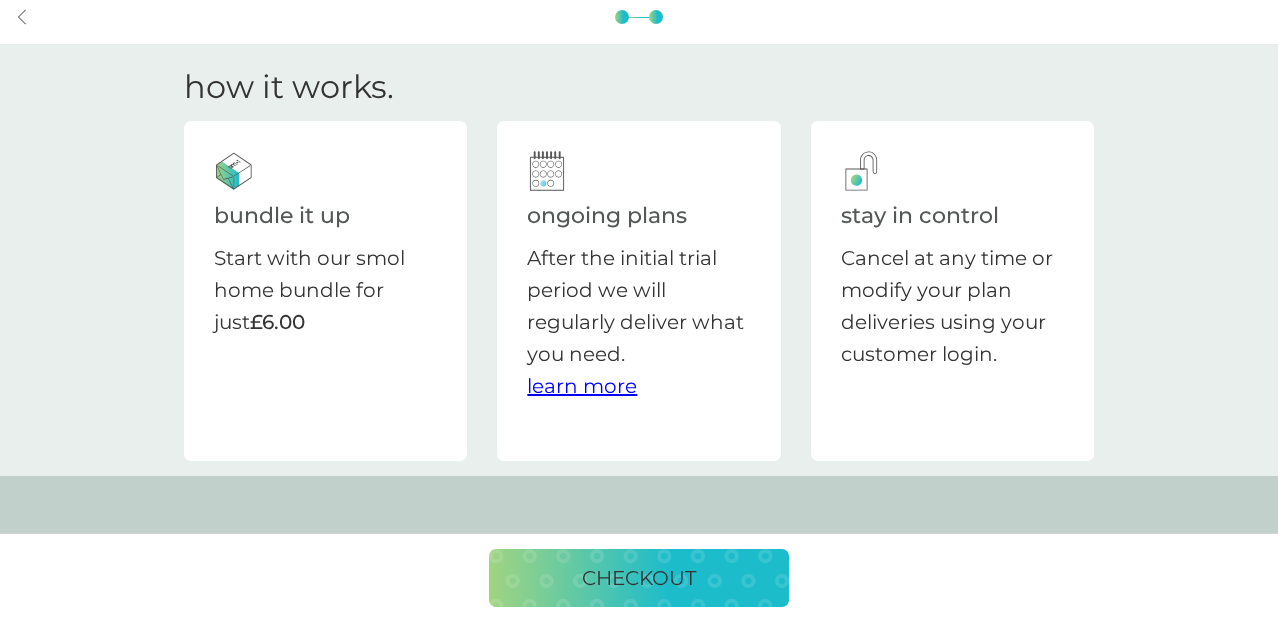 scroll, scrollTop: 0, scrollLeft: 0, axis: both 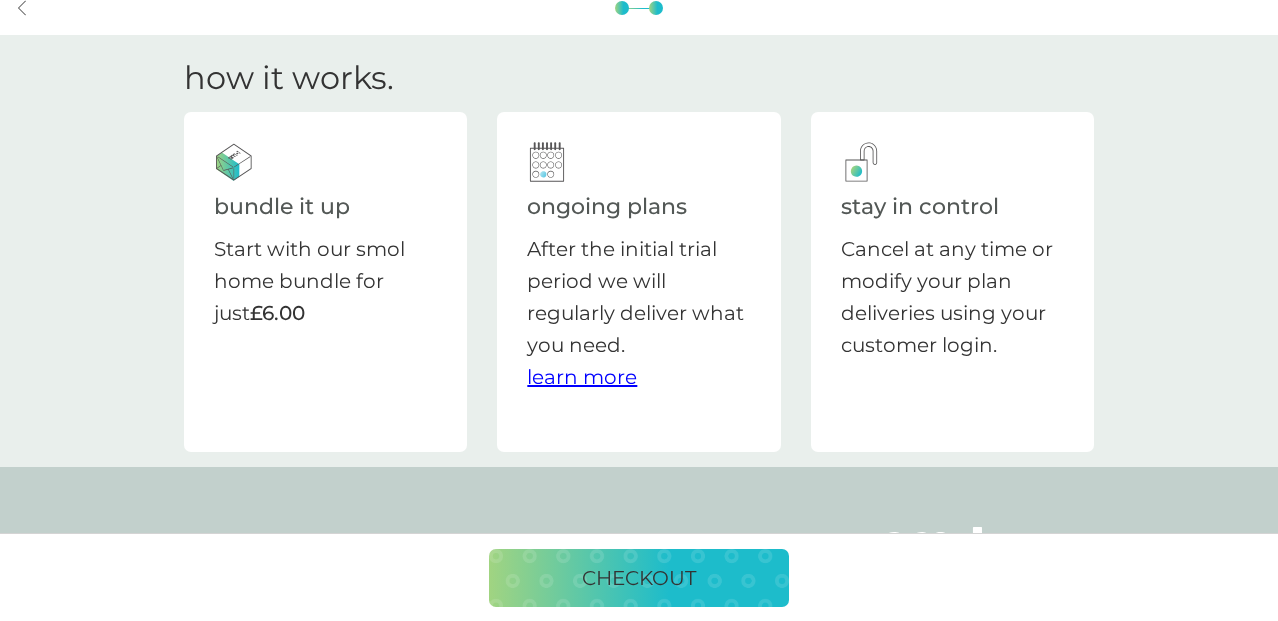 click on "learn more" at bounding box center [582, 377] 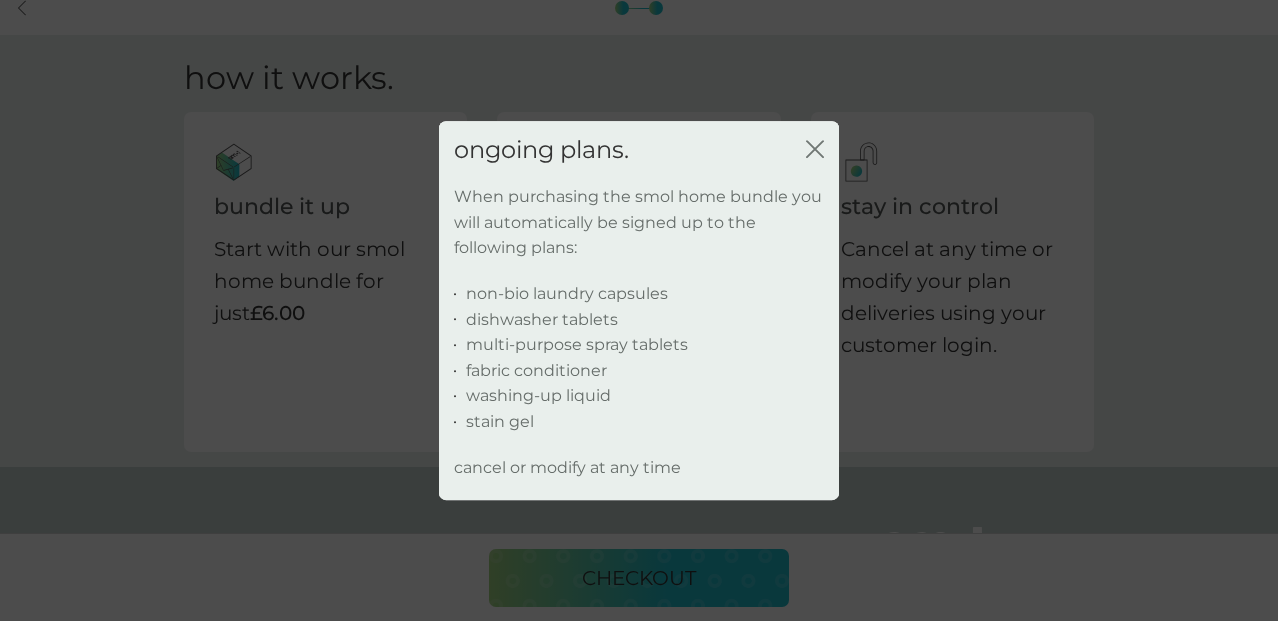 scroll, scrollTop: 24, scrollLeft: 0, axis: vertical 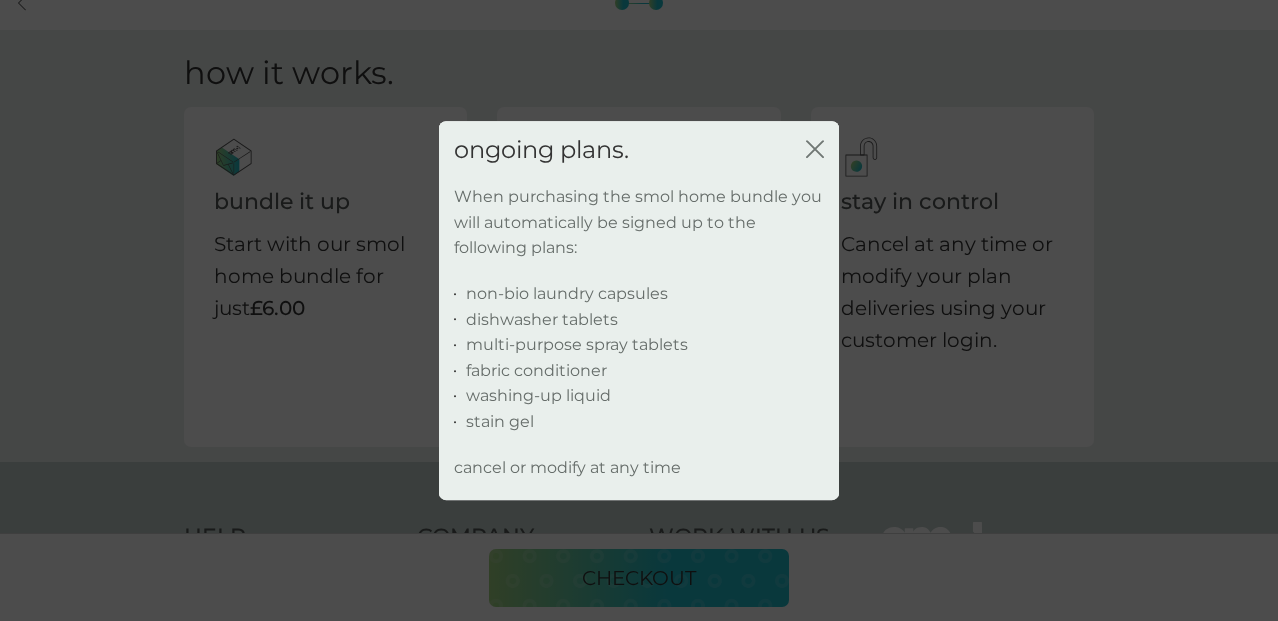 click on "non-bio laundry capsules" at bounding box center [567, 294] 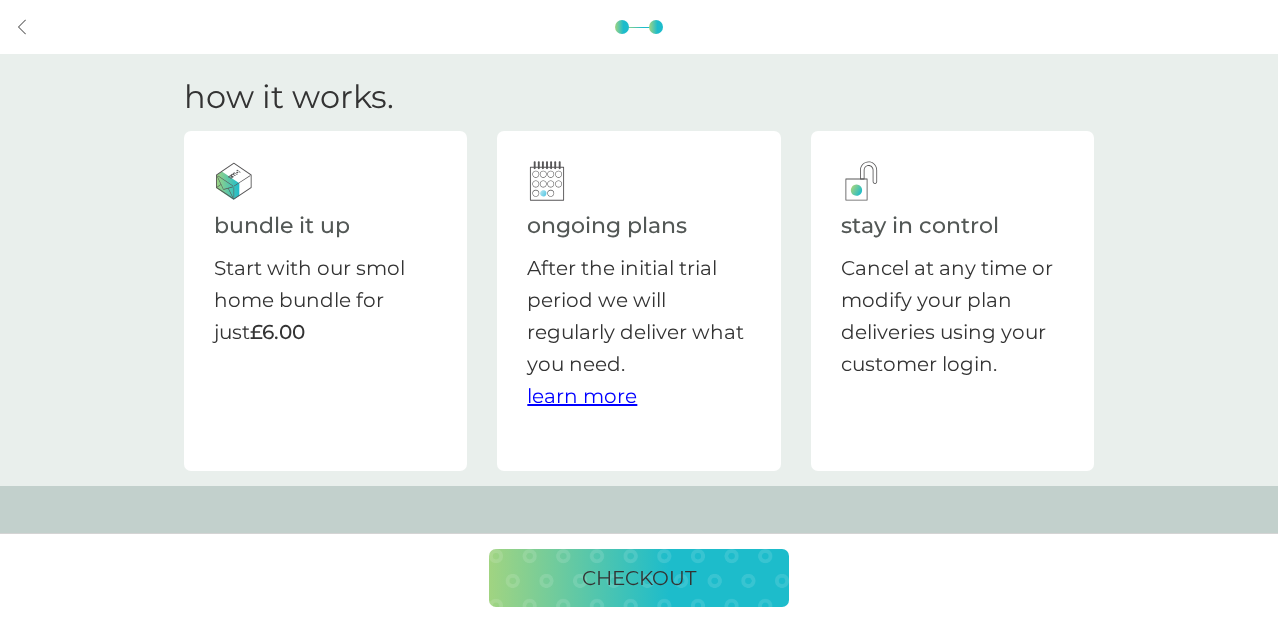scroll, scrollTop: 0, scrollLeft: 0, axis: both 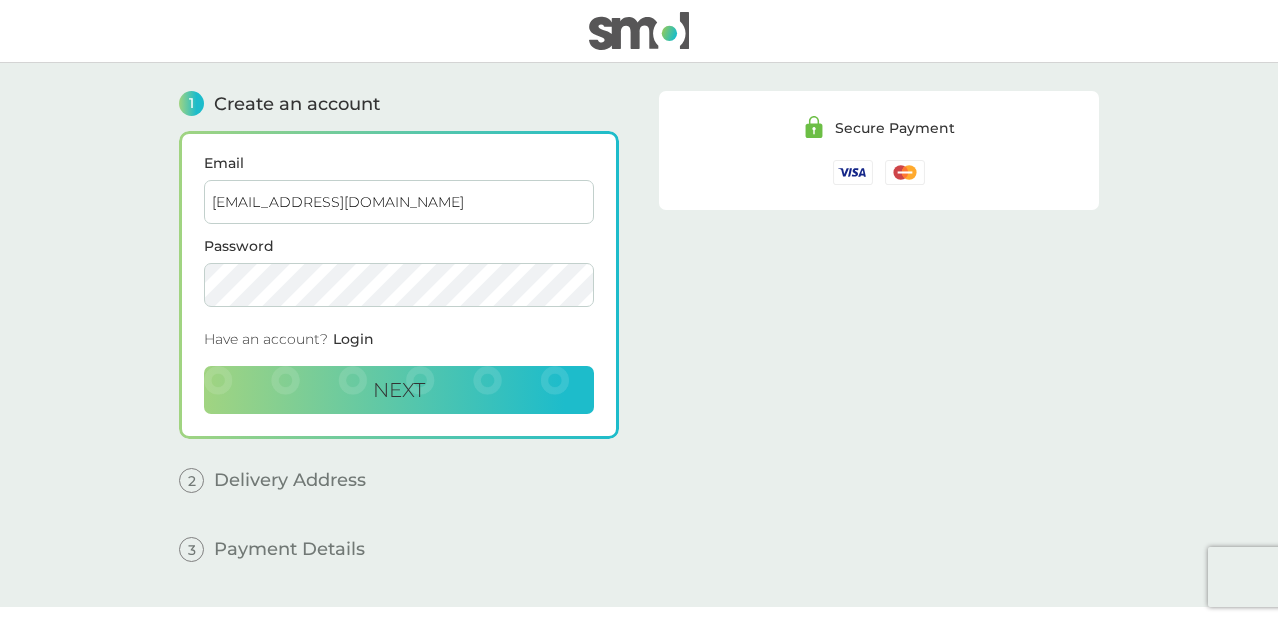 type on "valkoweston@gmail.com" 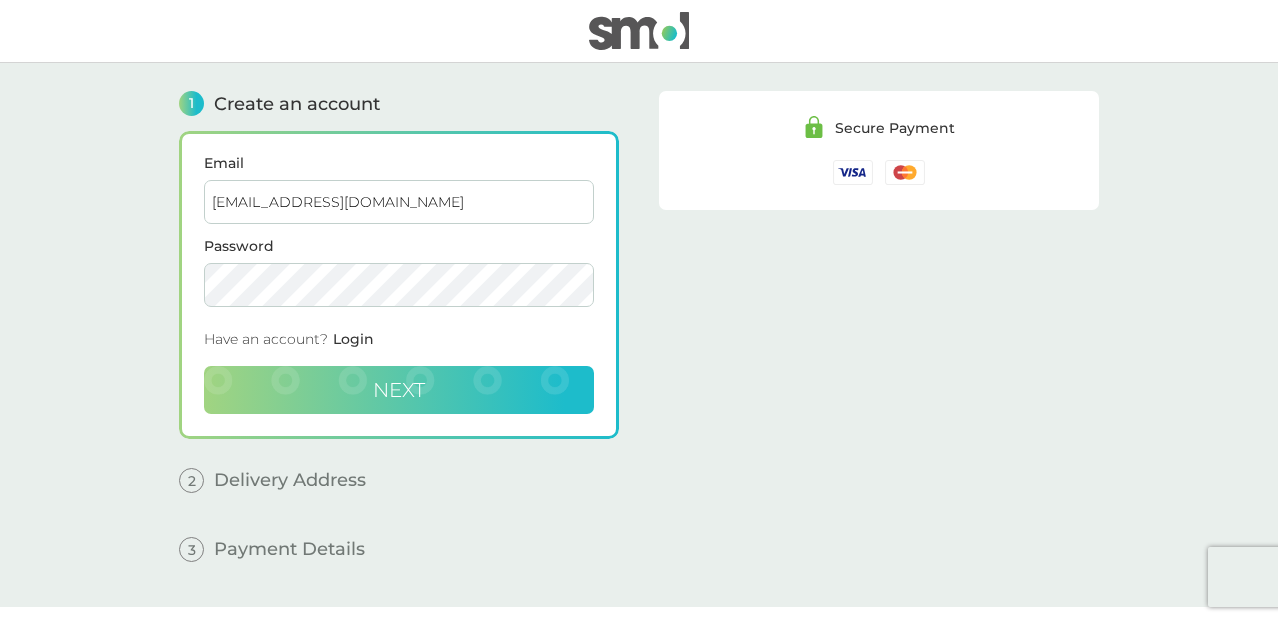click on "Next" at bounding box center (399, 390) 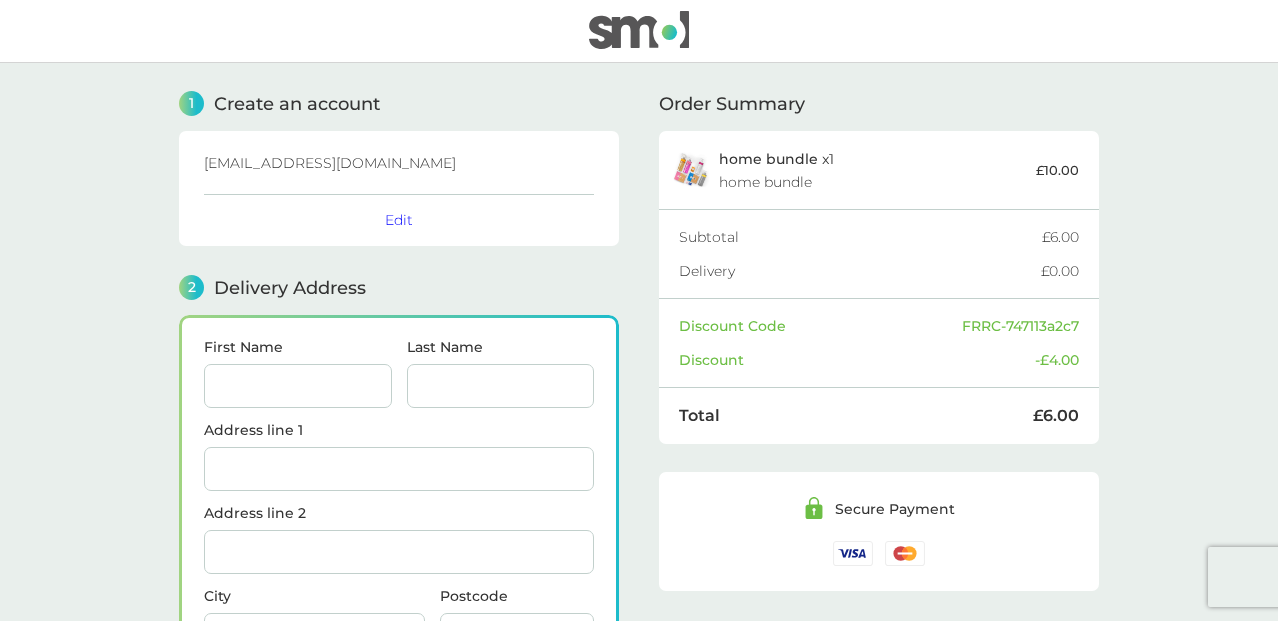 scroll, scrollTop: 246, scrollLeft: 0, axis: vertical 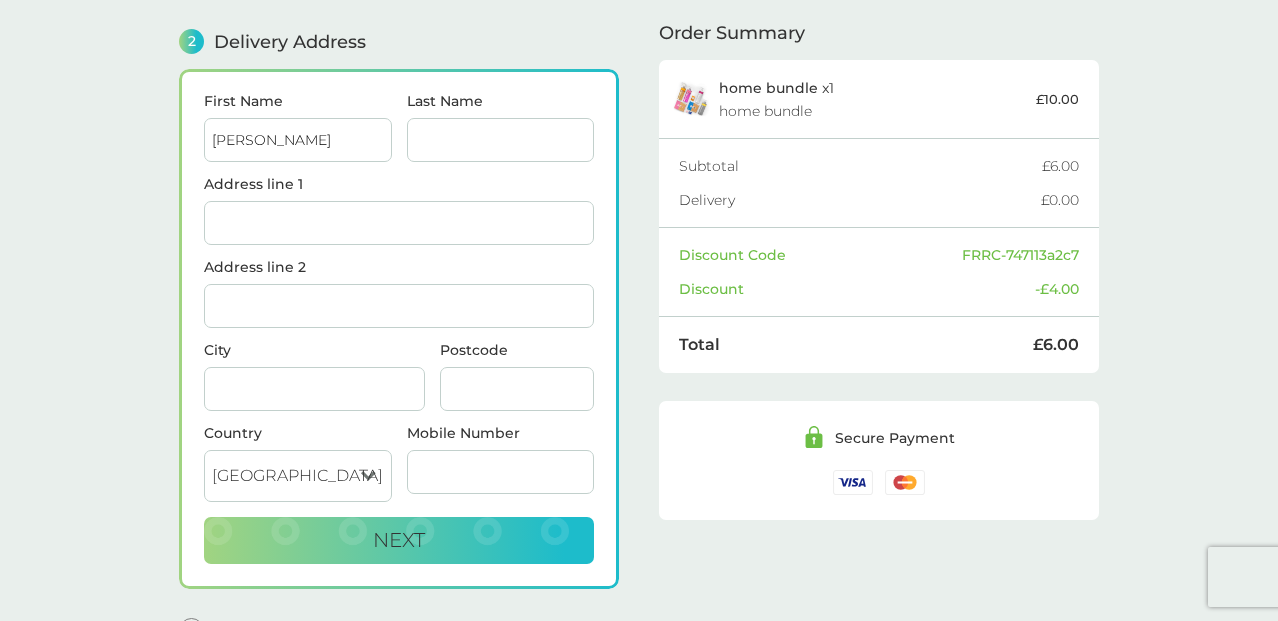 type on "Matthew" 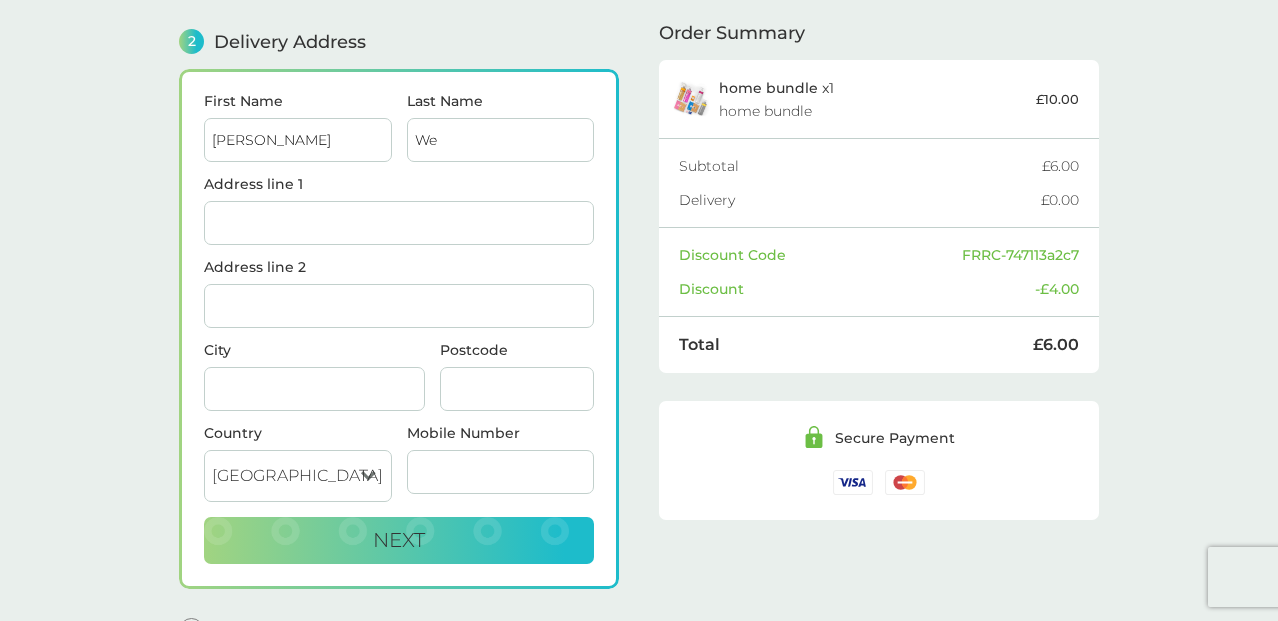 type on "W" 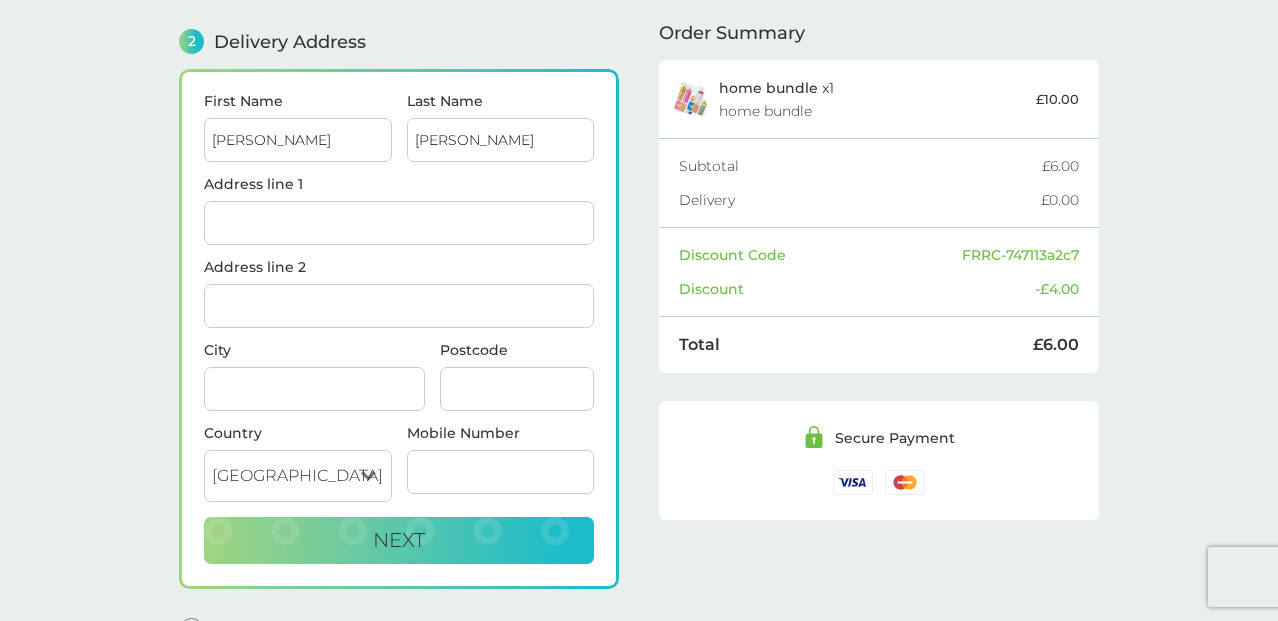 type on "Michael" 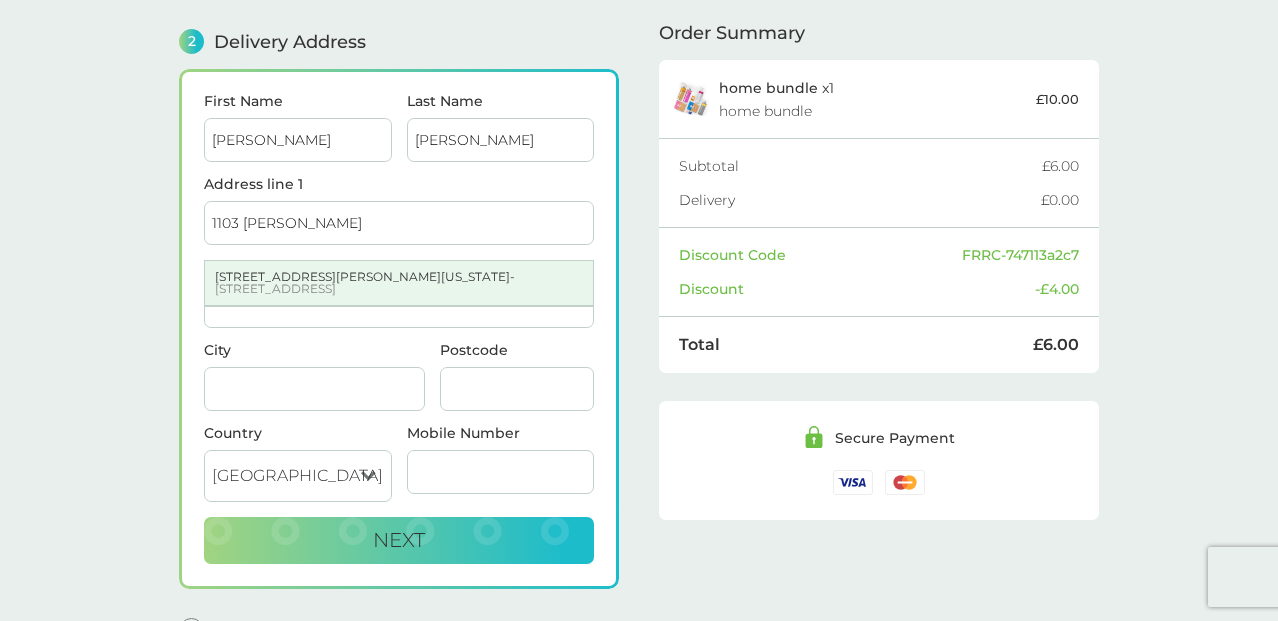 click on "1103 Rhodes East New York Square Quarry Hill  -  Leeds LS2 7DX" at bounding box center [399, 283] 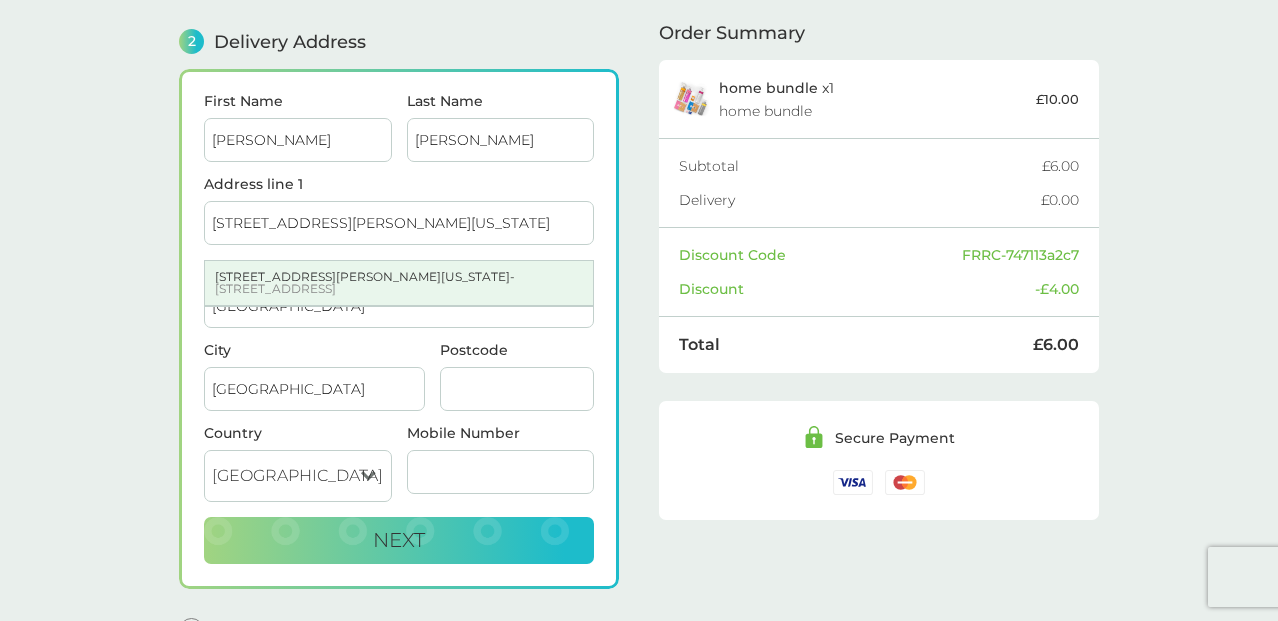 type on "LS2 7DX" 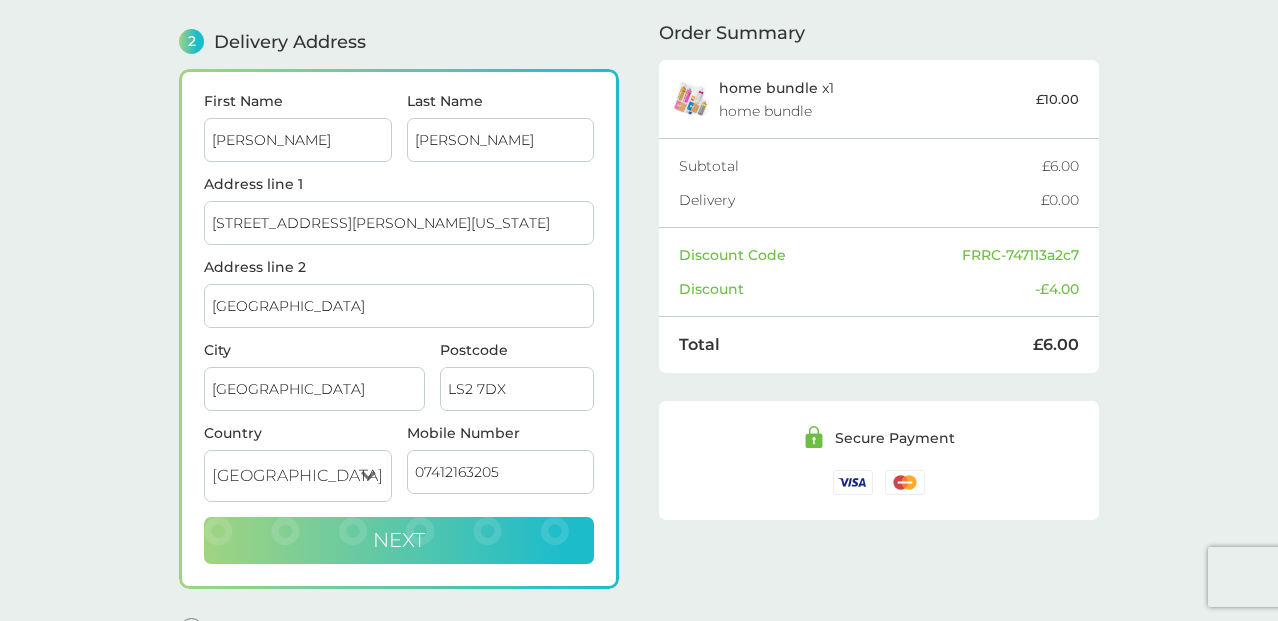 type on "07412163205" 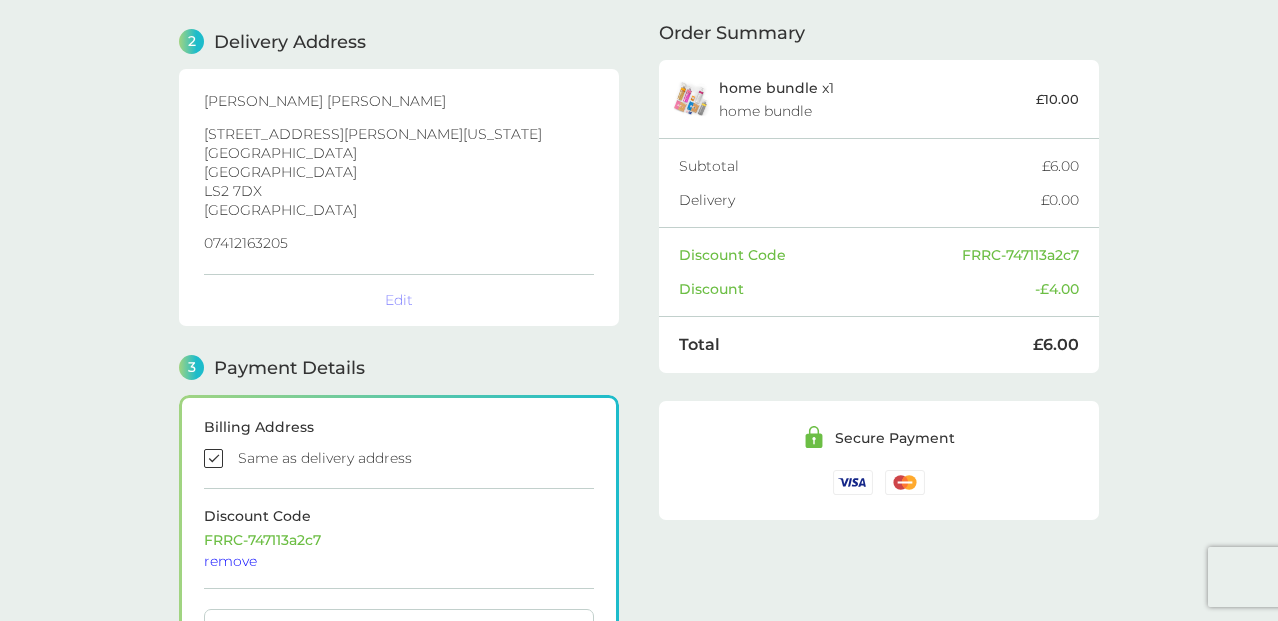 checkbox on "true" 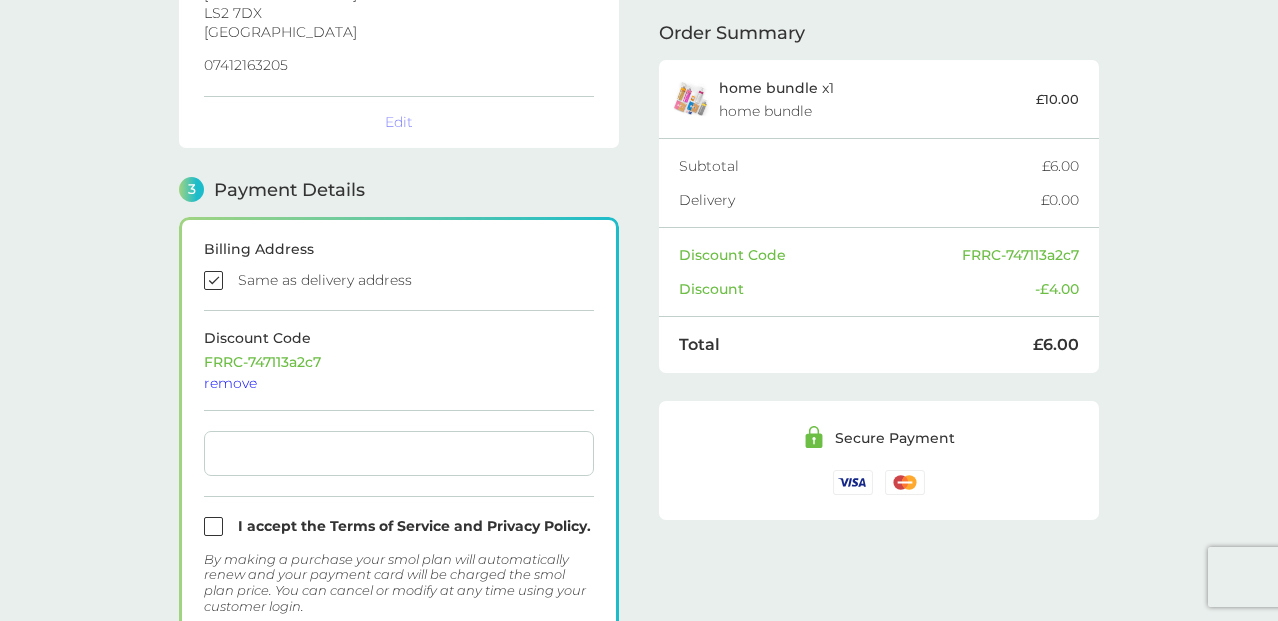 scroll, scrollTop: 572, scrollLeft: 0, axis: vertical 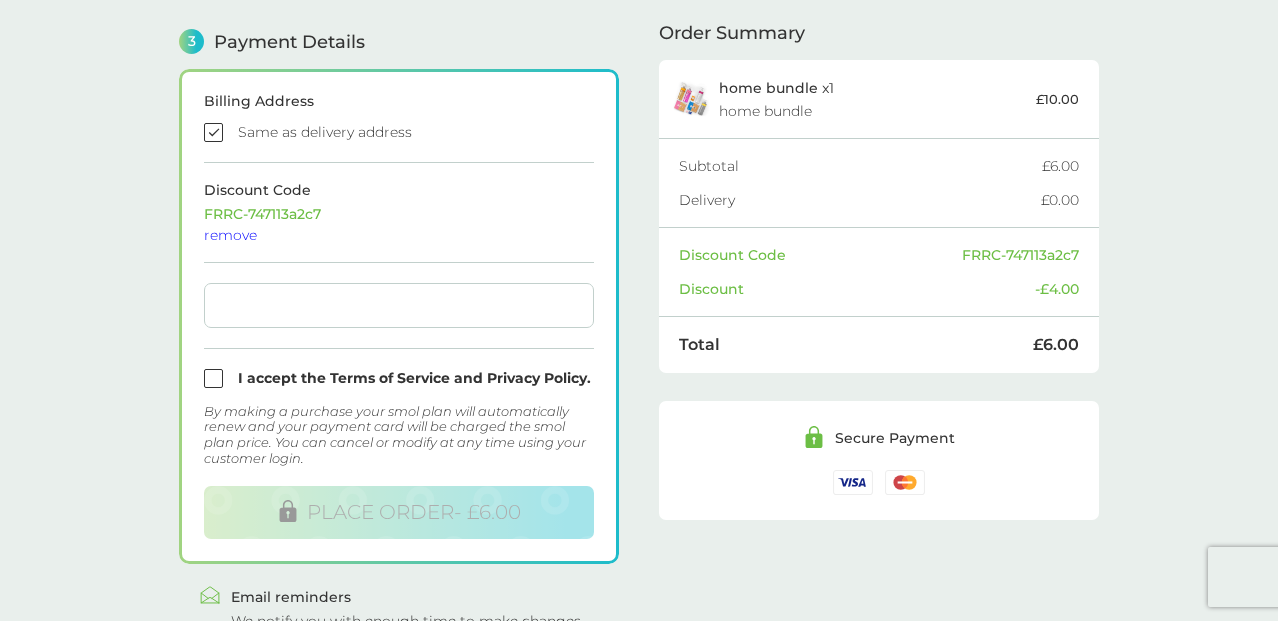 click at bounding box center (399, 378) 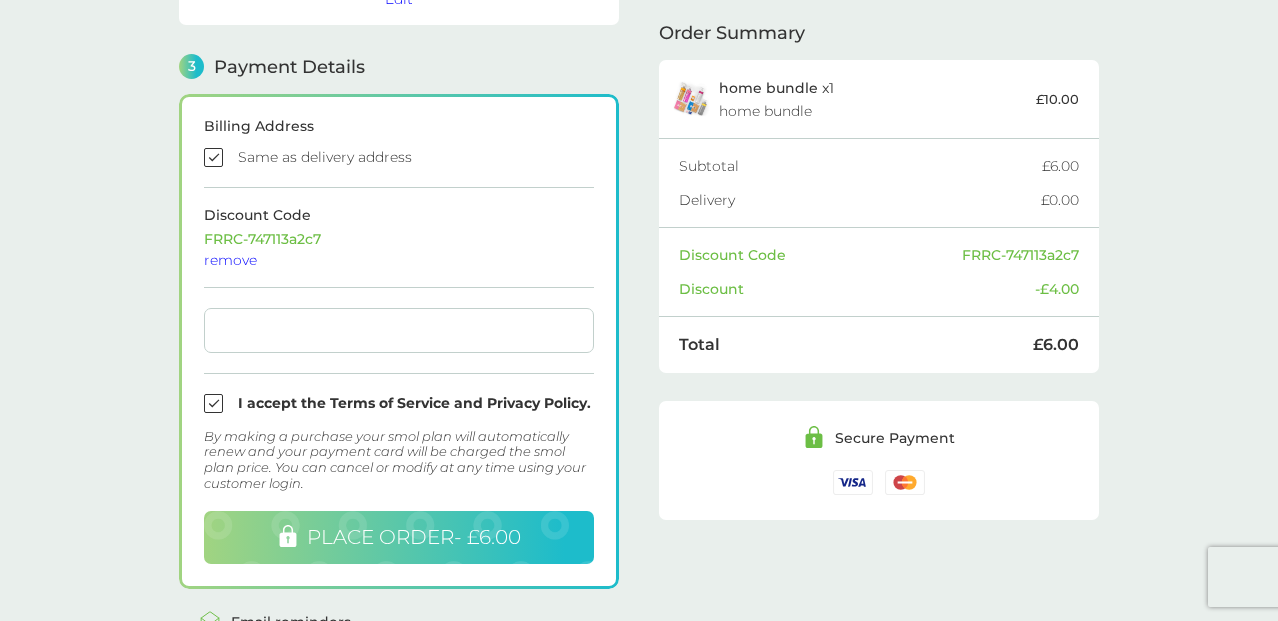 scroll, scrollTop: 546, scrollLeft: 0, axis: vertical 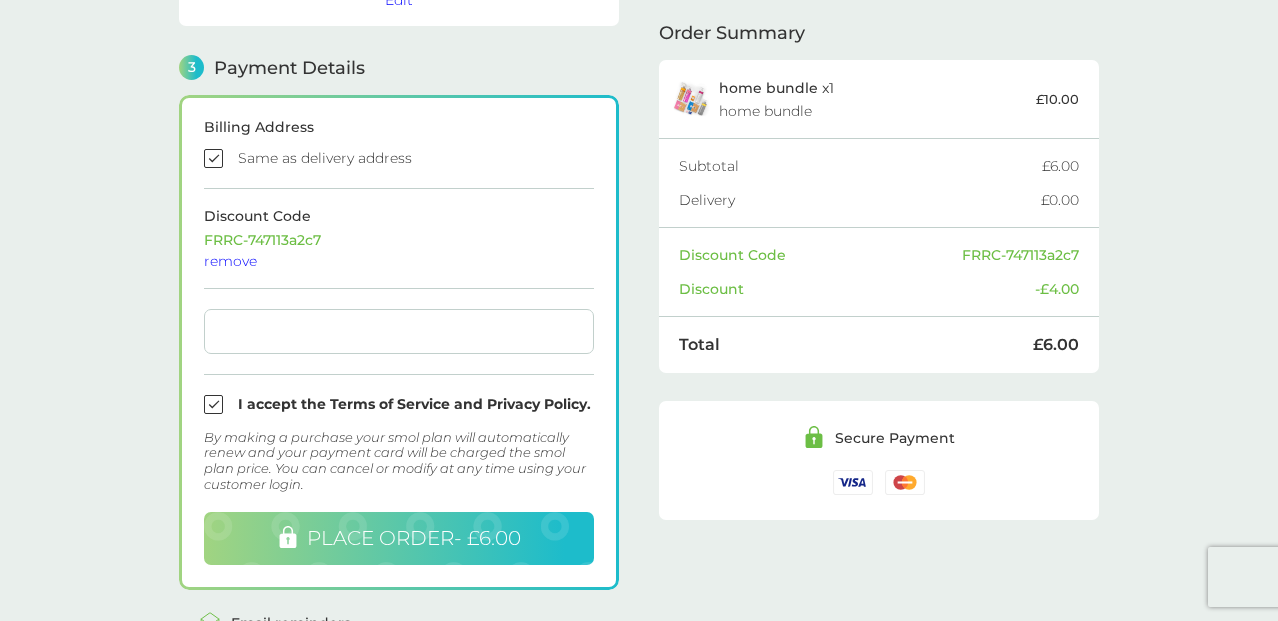 click on "PLACE ORDER  -   £6.00" at bounding box center [414, 538] 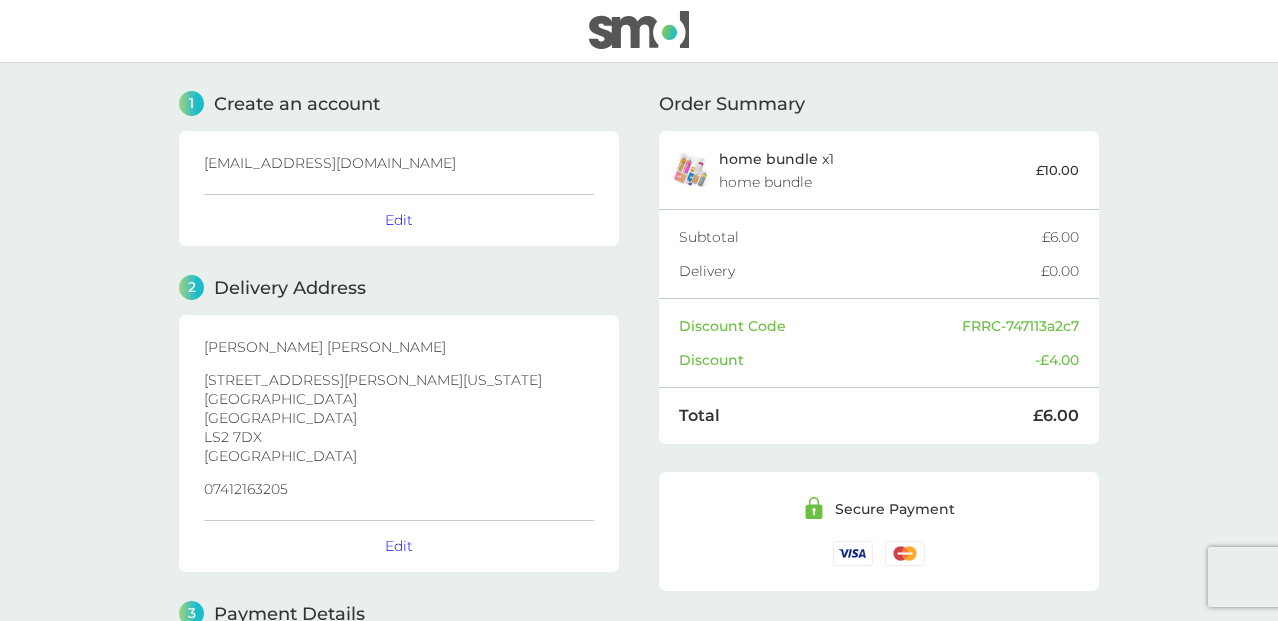 scroll, scrollTop: 0, scrollLeft: 0, axis: both 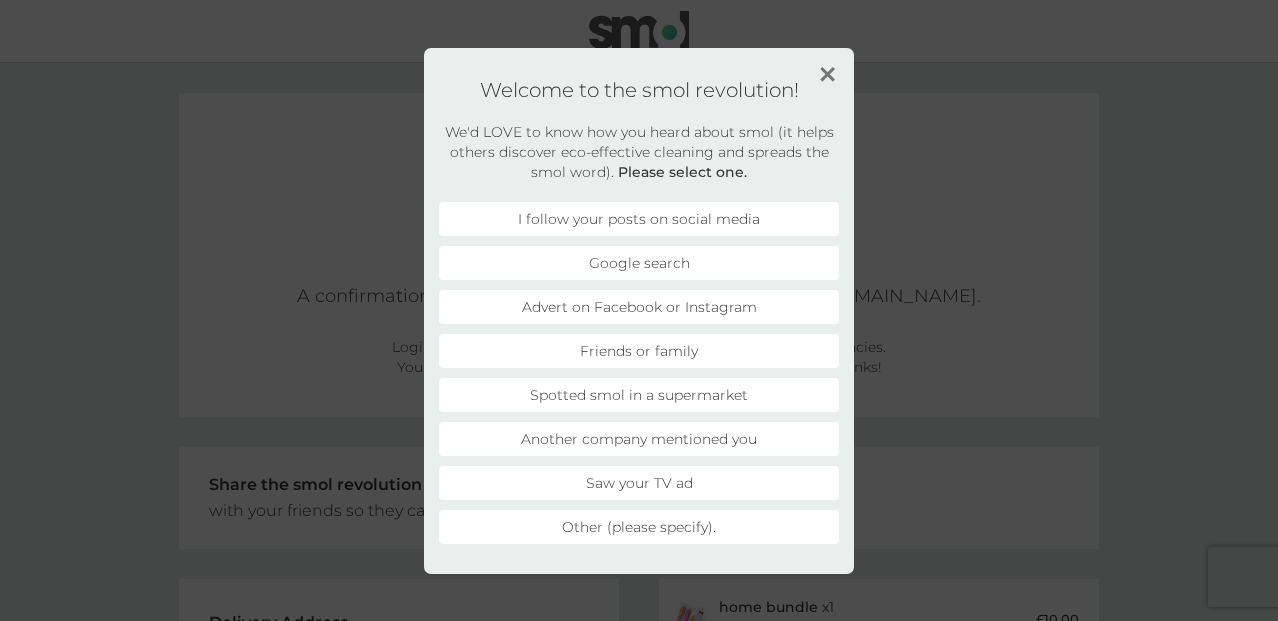 click on "Friends or family" at bounding box center [639, 351] 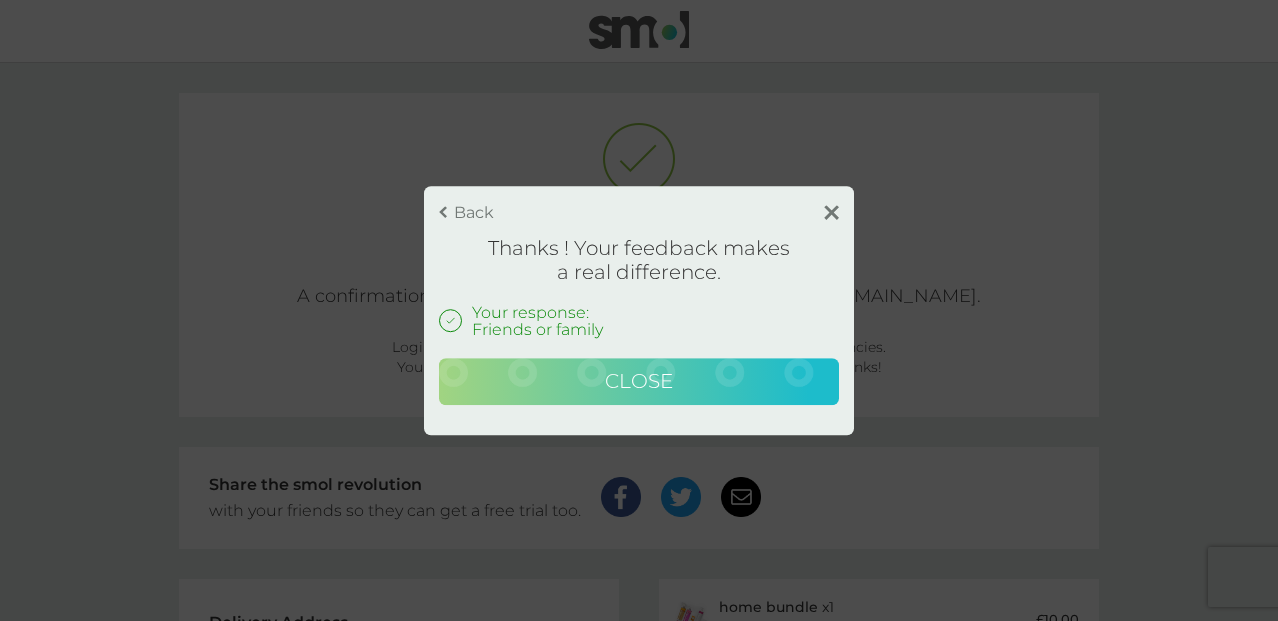 click on "Close" at bounding box center (639, 382) 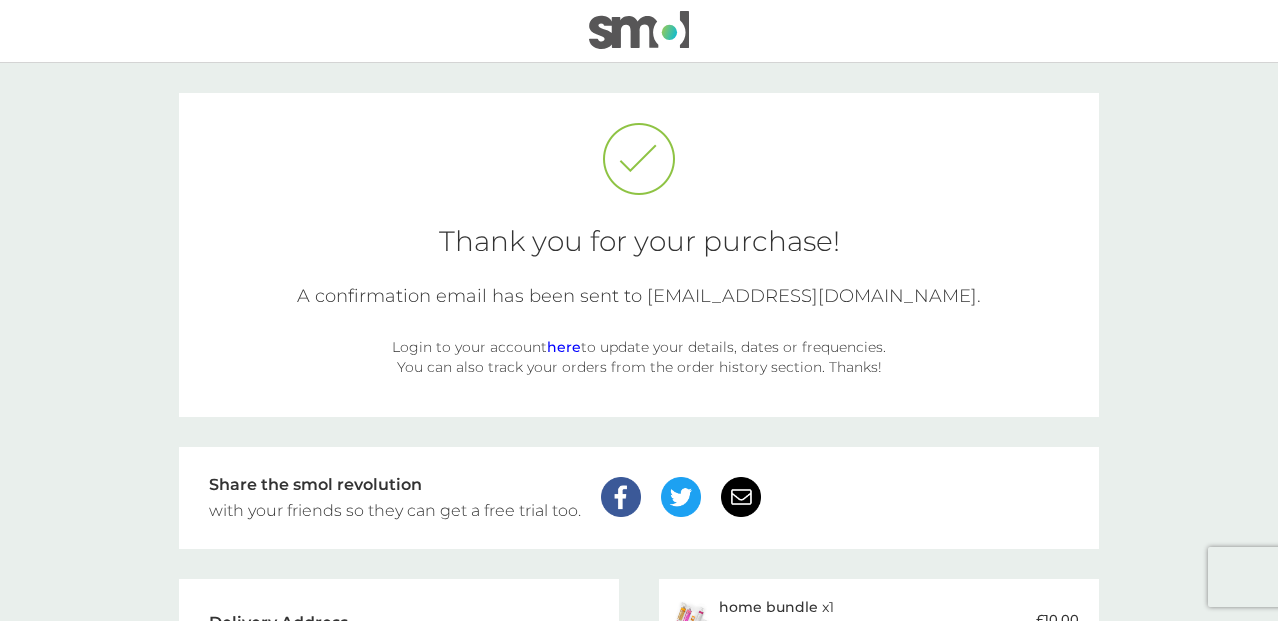 click on "here" at bounding box center [564, 347] 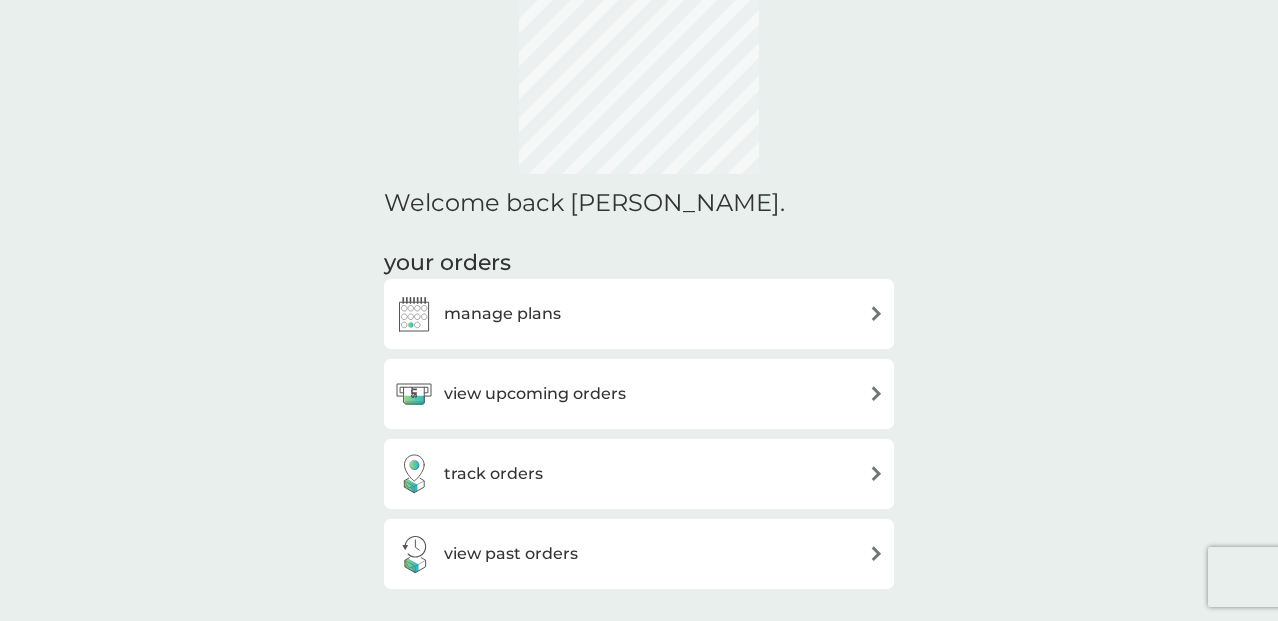 scroll, scrollTop: 251, scrollLeft: 0, axis: vertical 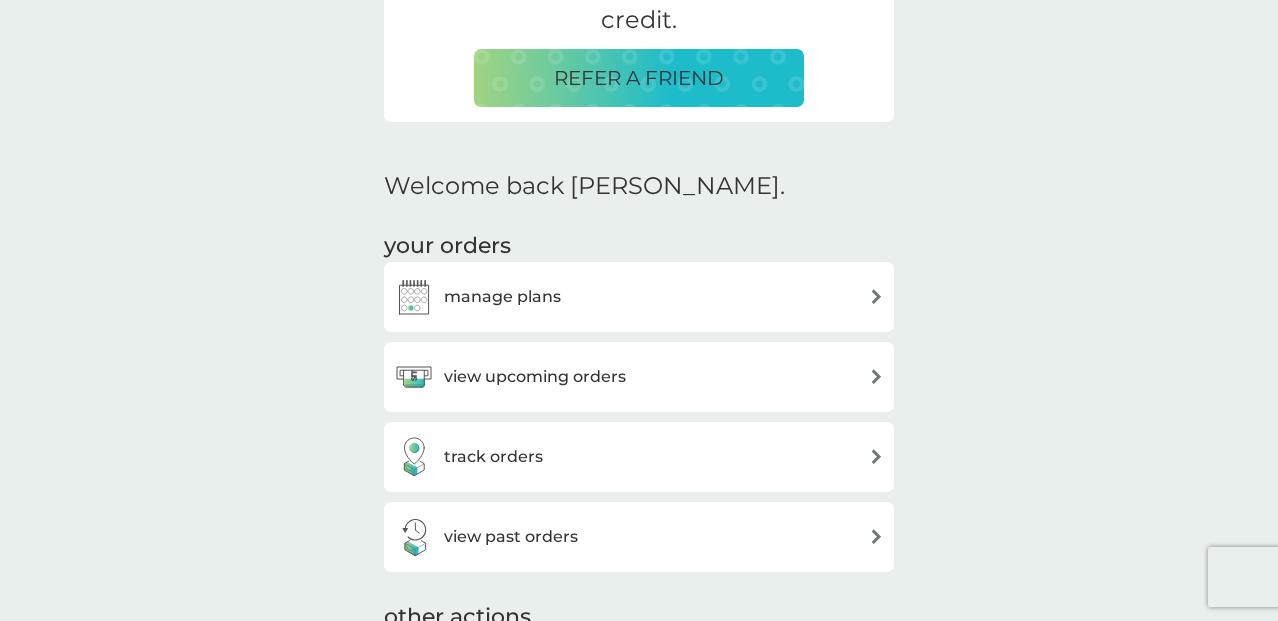 click on "manage plans" at bounding box center [639, 297] 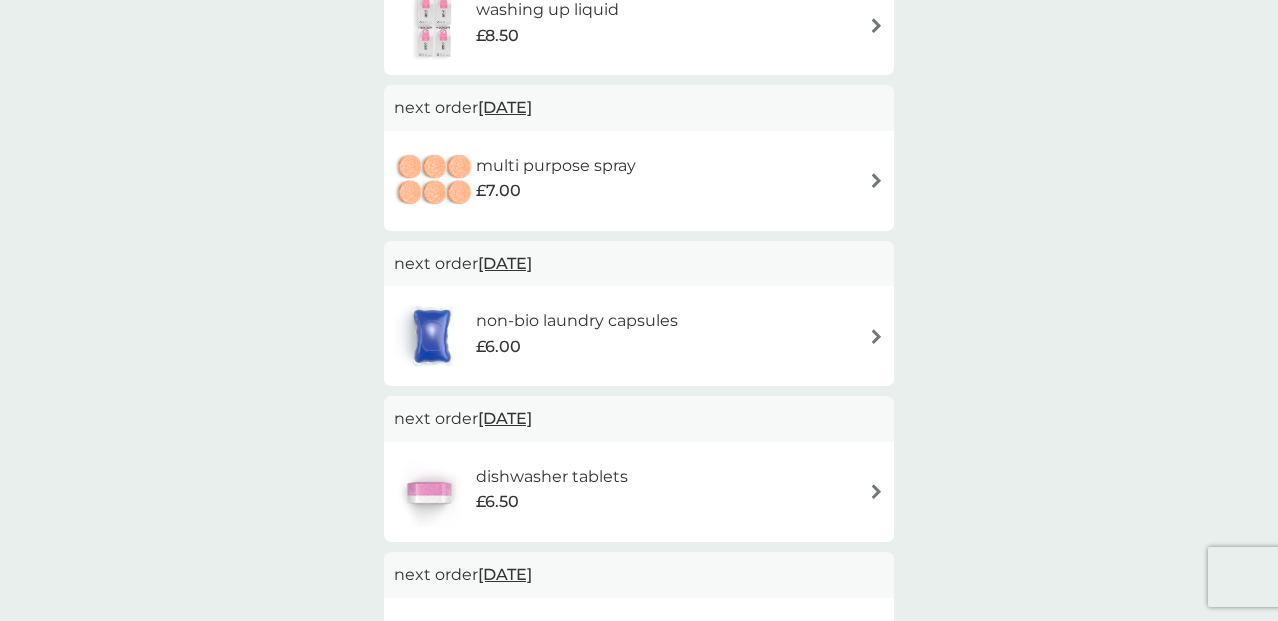 scroll, scrollTop: 264, scrollLeft: 0, axis: vertical 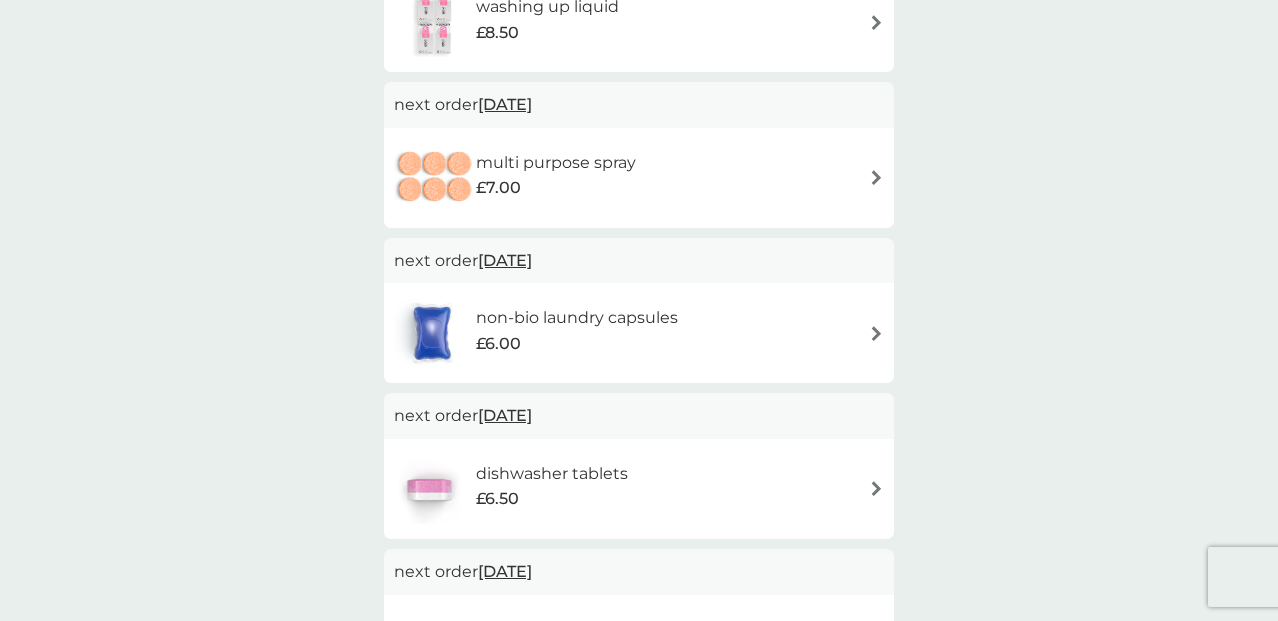 click on "non-bio laundry capsules £6.00" at bounding box center [639, 333] 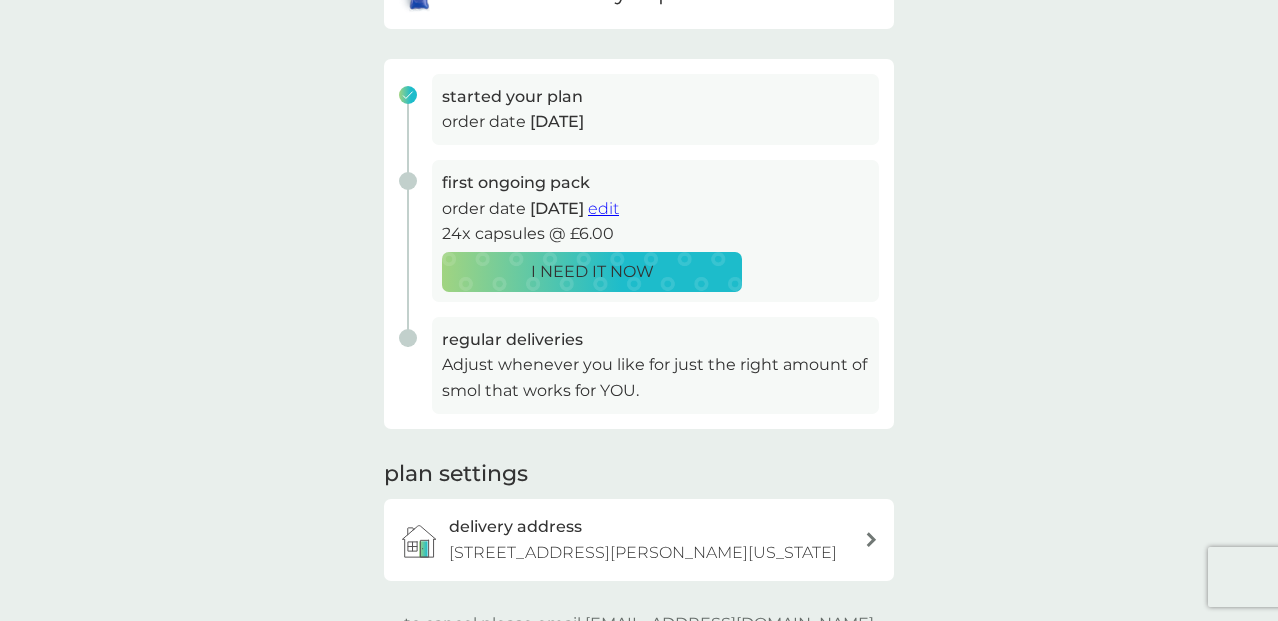 scroll, scrollTop: 259, scrollLeft: 0, axis: vertical 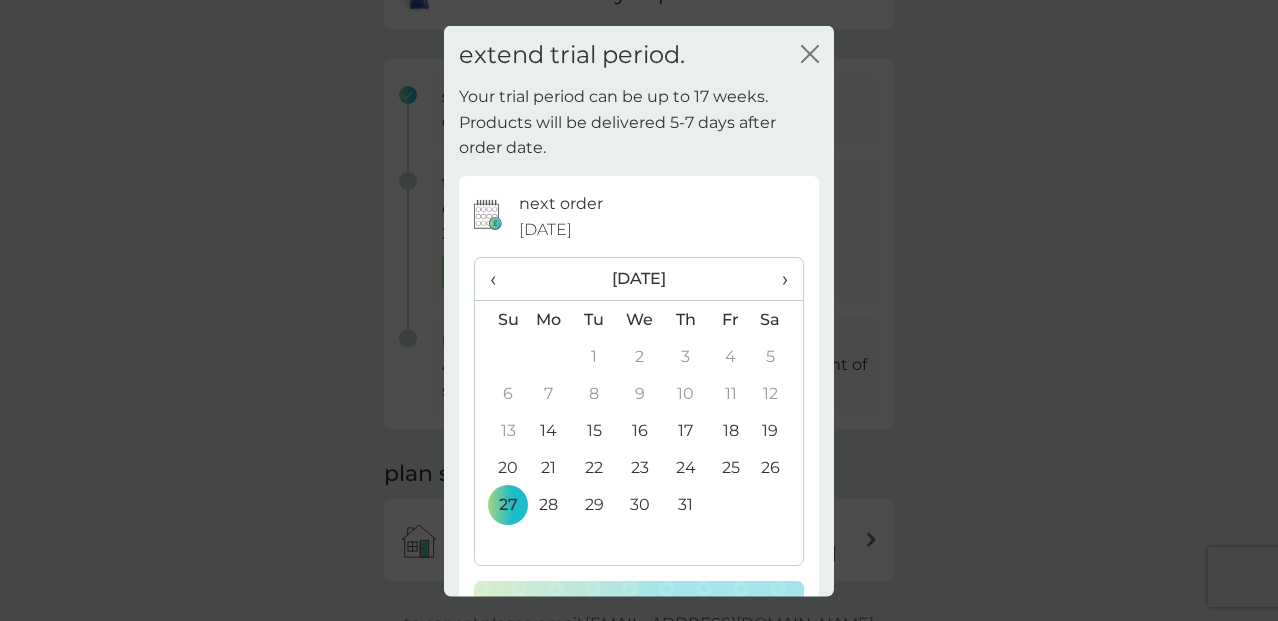 click on "close" 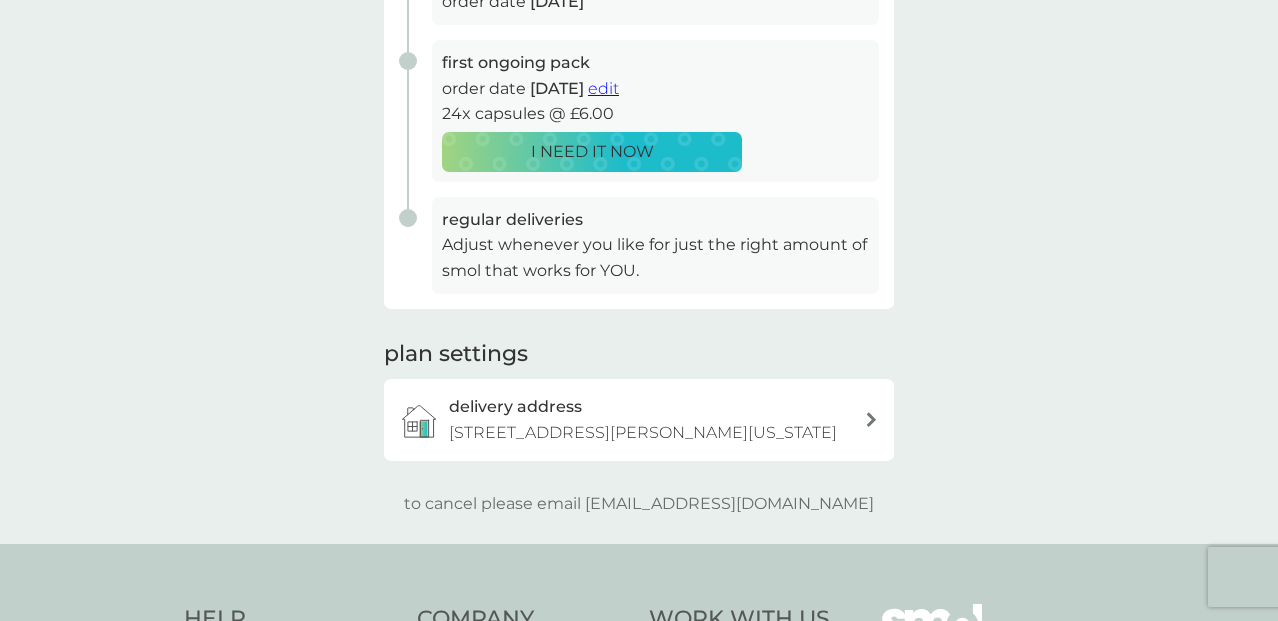 scroll, scrollTop: 392, scrollLeft: 0, axis: vertical 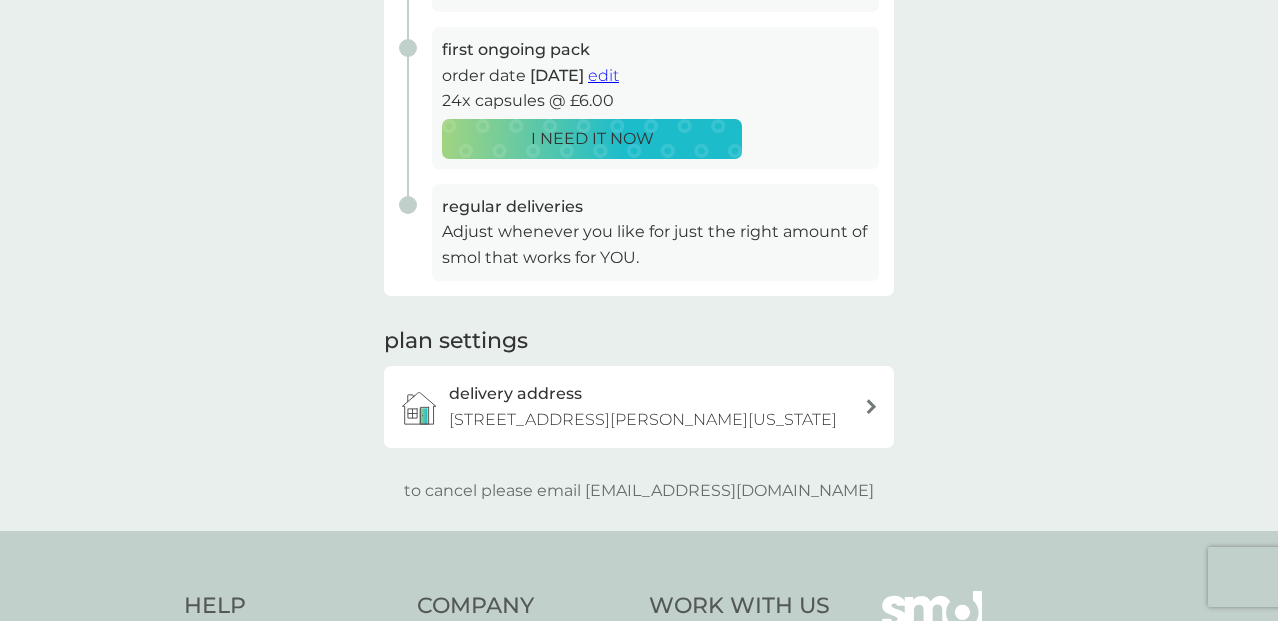 click on "started your plan order date   [DATE] first ongoing pack order date   [DATE]   edit 24x capsules @ £6.00 I NEED IT NOW regular deliveries Adjust whenever you like for just the right amount of smol that works for YOU." at bounding box center (639, 111) 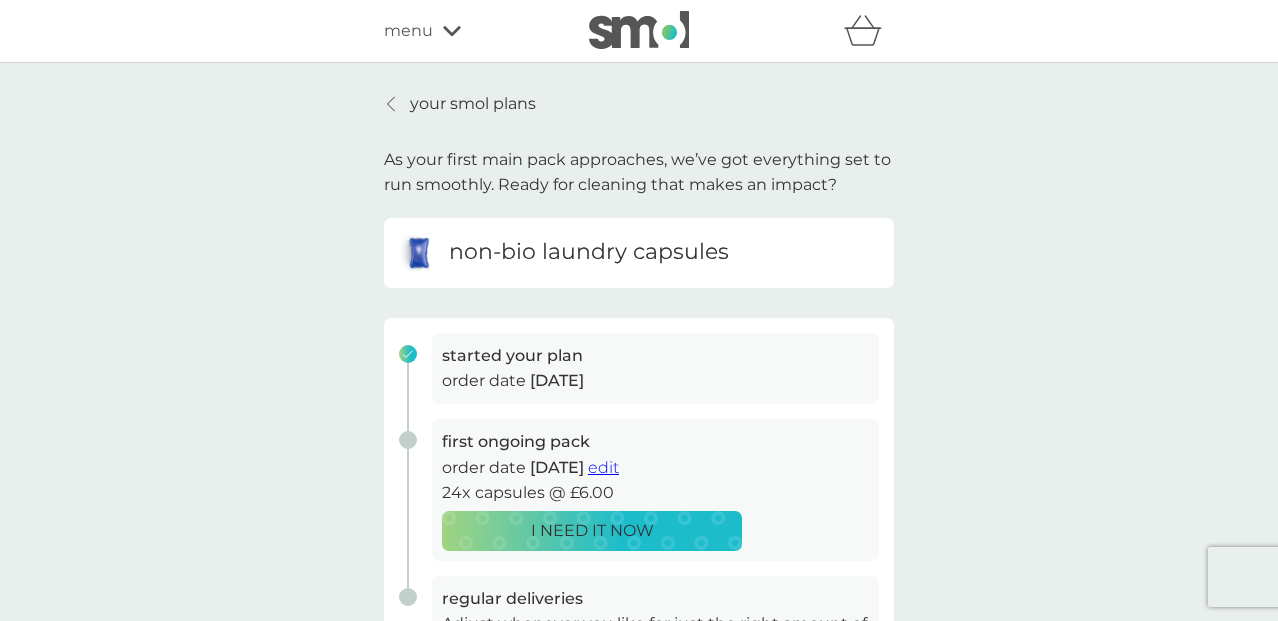 scroll, scrollTop: 0, scrollLeft: 0, axis: both 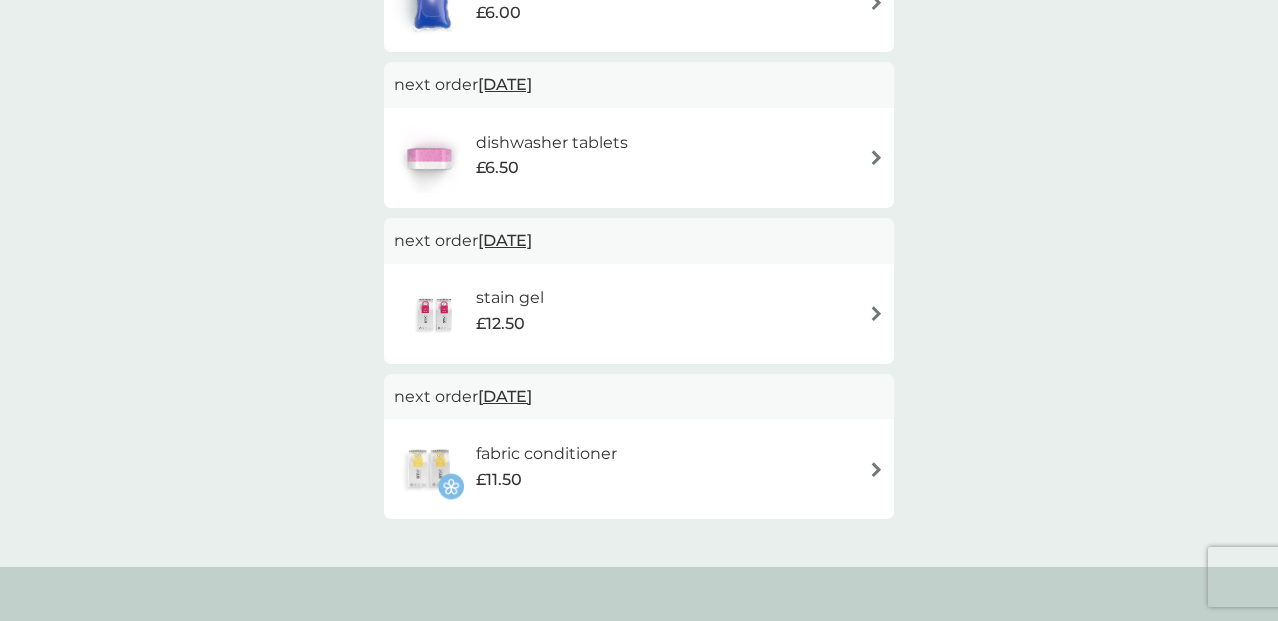 click on "stain gel £12.50" at bounding box center (639, 314) 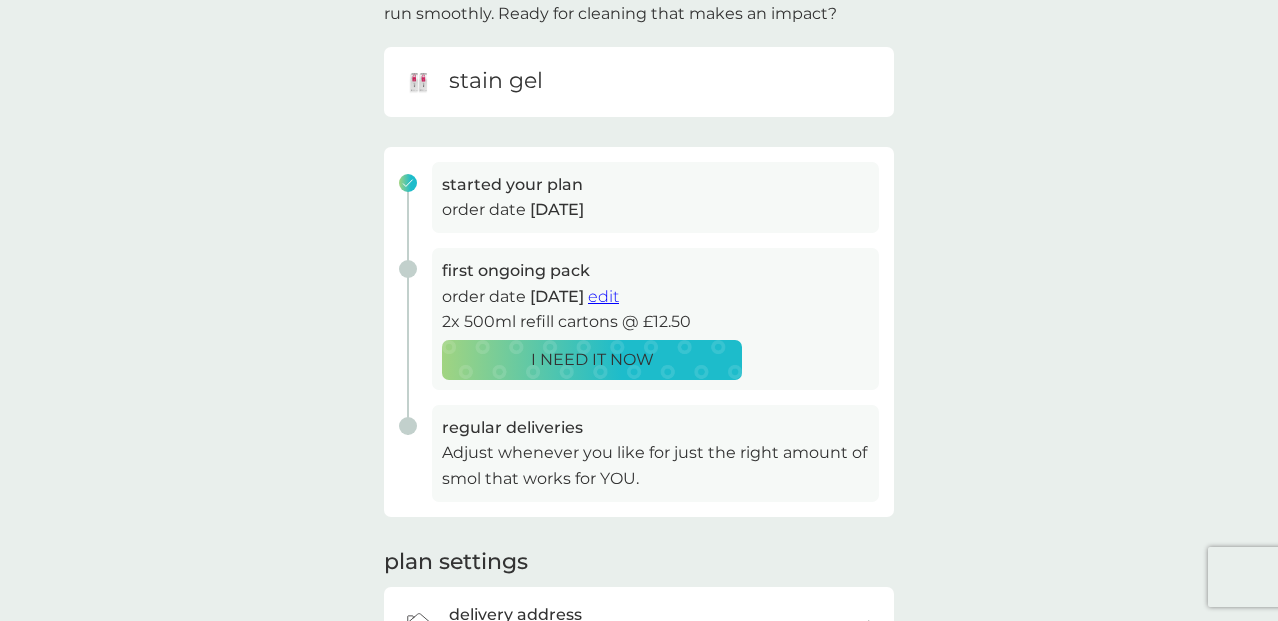 scroll, scrollTop: 176, scrollLeft: 0, axis: vertical 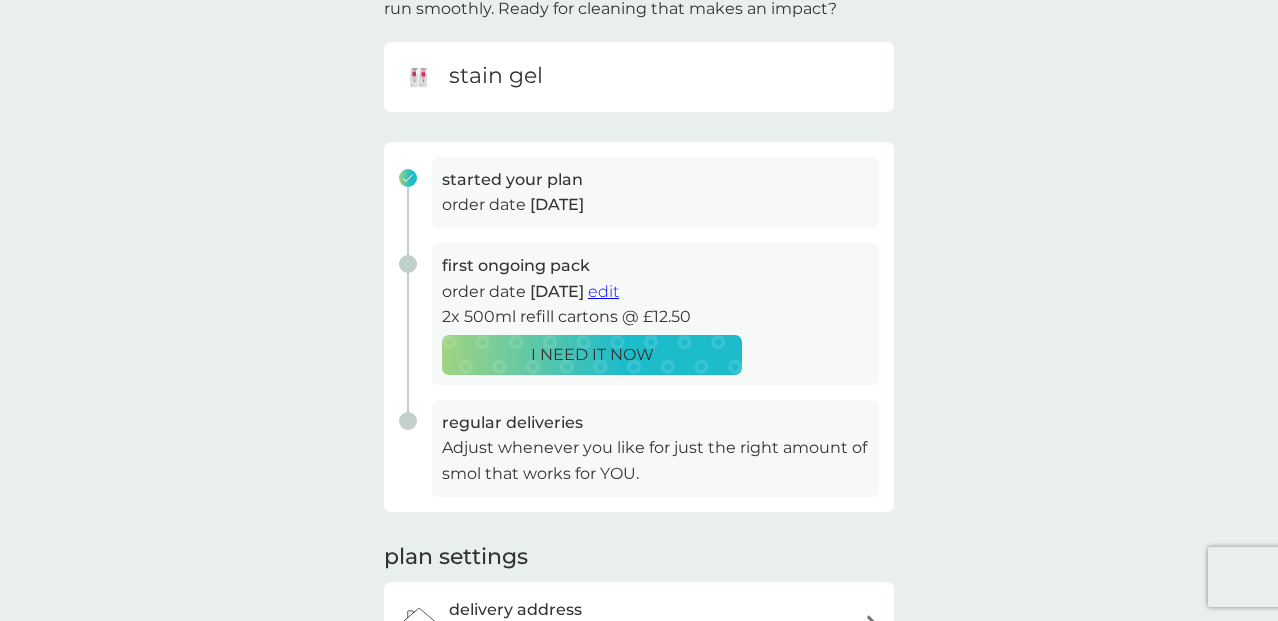 click on "edit" at bounding box center [603, 291] 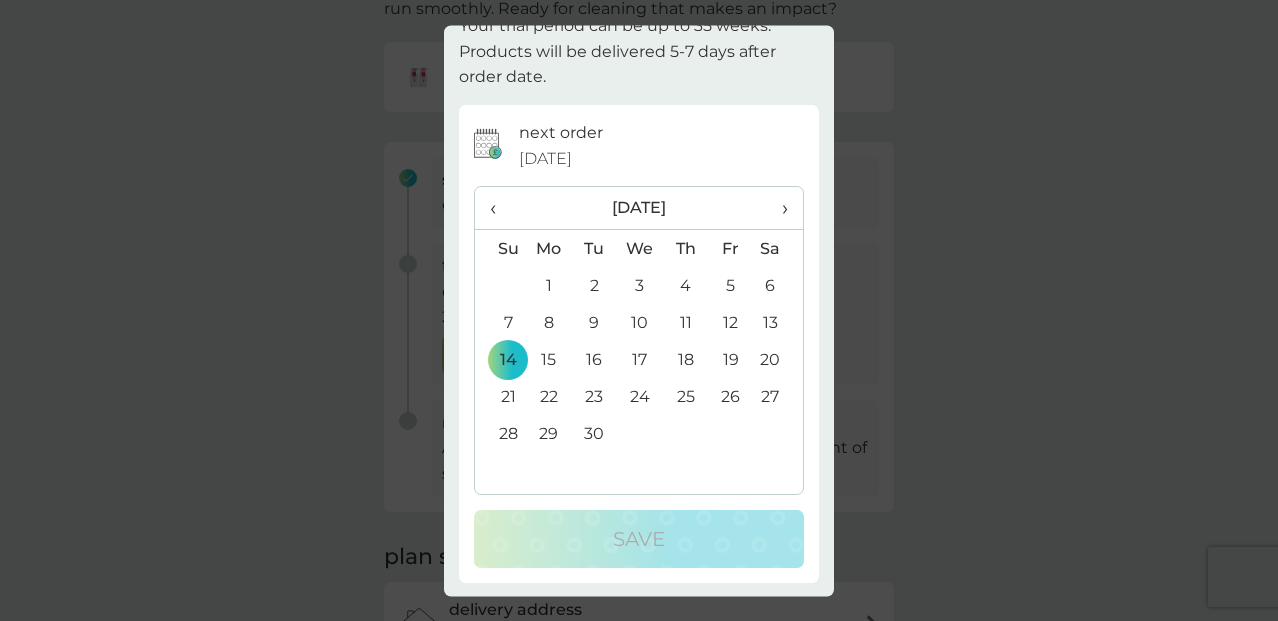 scroll, scrollTop: 69, scrollLeft: 0, axis: vertical 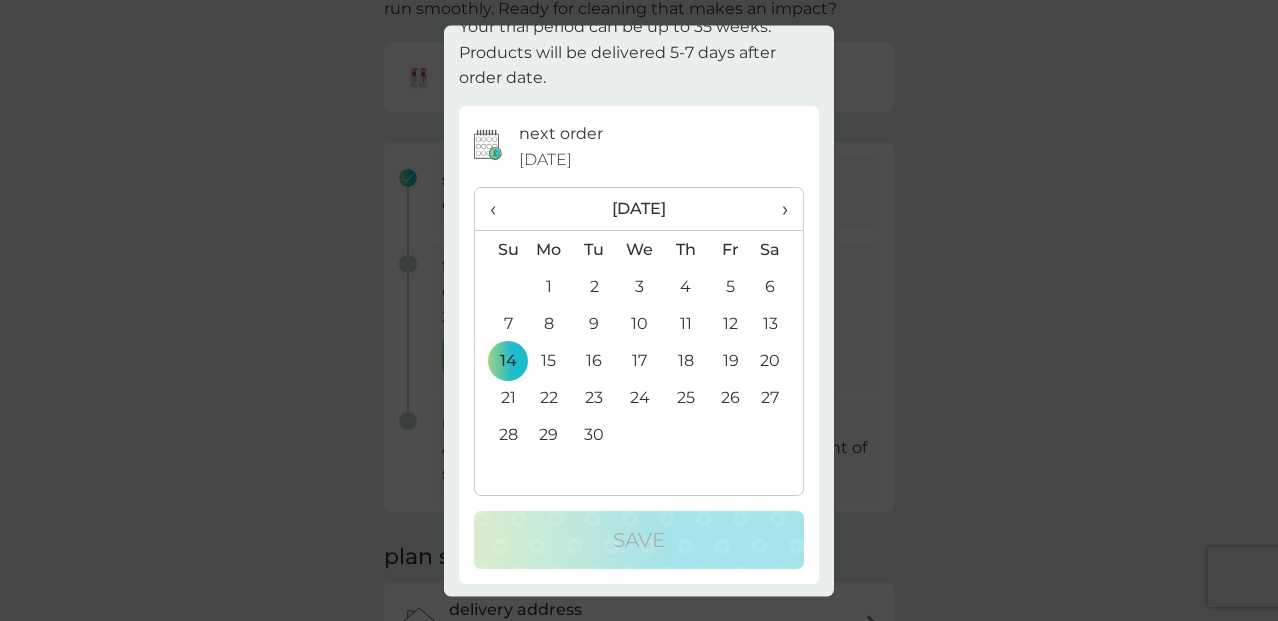 click on "›" at bounding box center [778, 210] 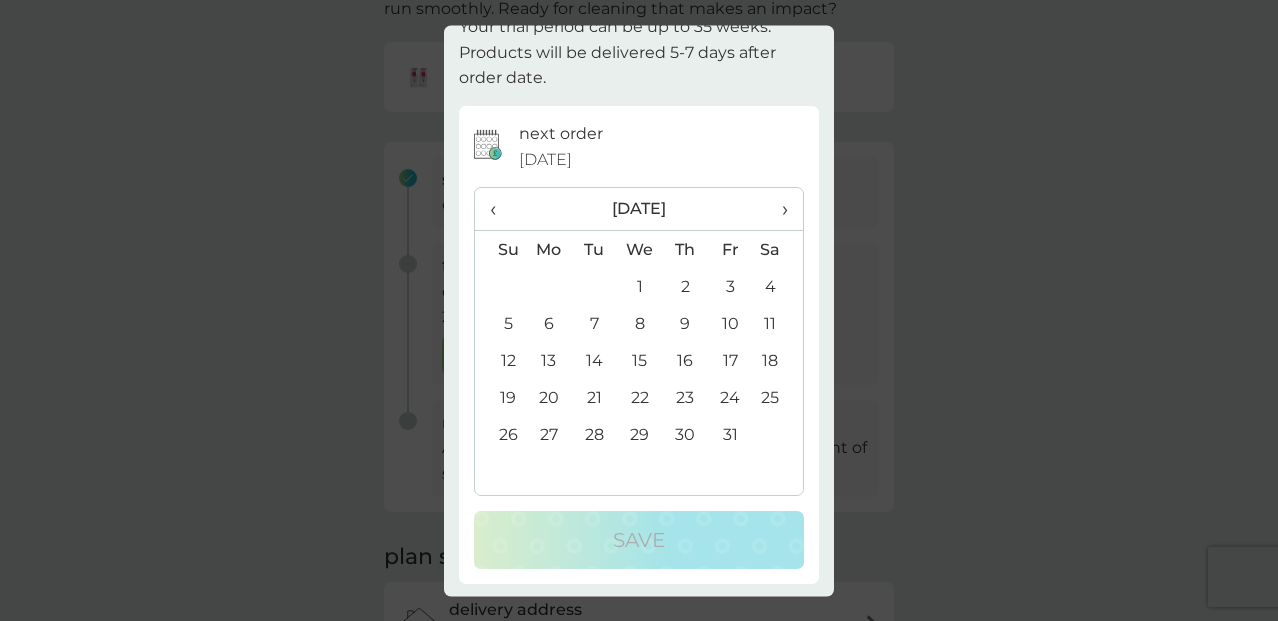 click on "‹" at bounding box center [500, 210] 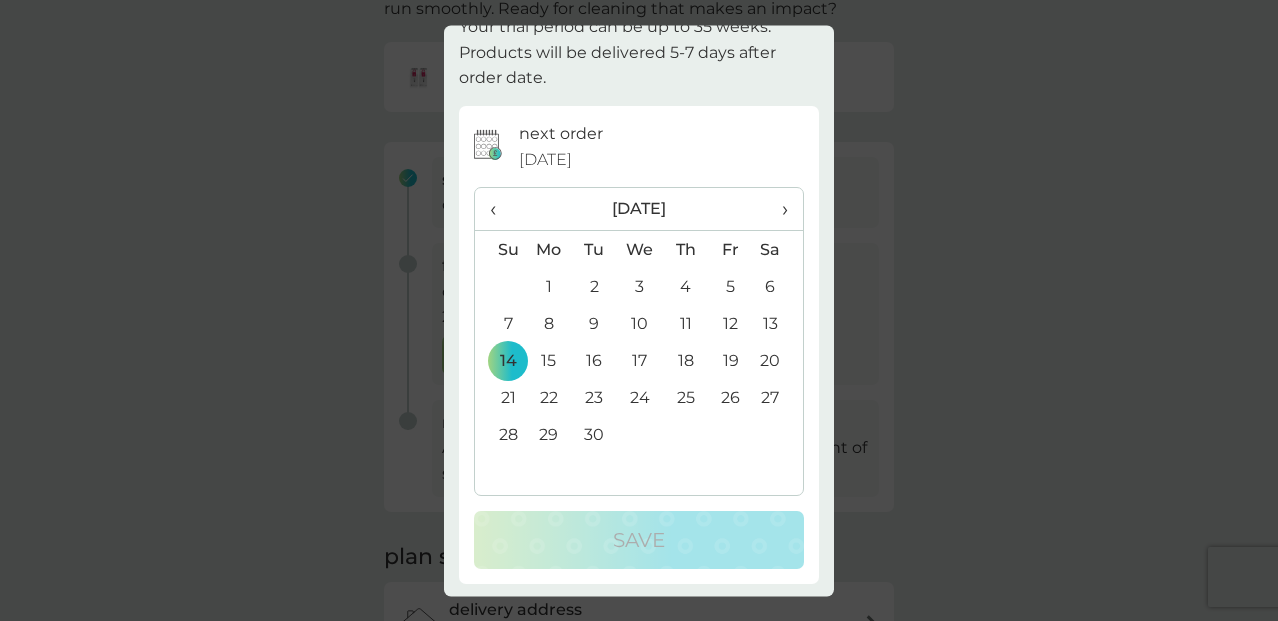 click on "extend trial period. close Your trial period can be up to 35 weeks. Products will be delivered 5-7 days after order date. next order [DATE] ‹ [DATE] › Su Mo Tu We Th Fr Sa 31 1 2 3 4 5 6 7 8 9 10 11 12 13 14 15 16 17 18 19 20 21 22 23 24 25 26 27 28 29 30 1 2 3 4 5 6 7 8 9 10 11 Save" at bounding box center [639, 310] 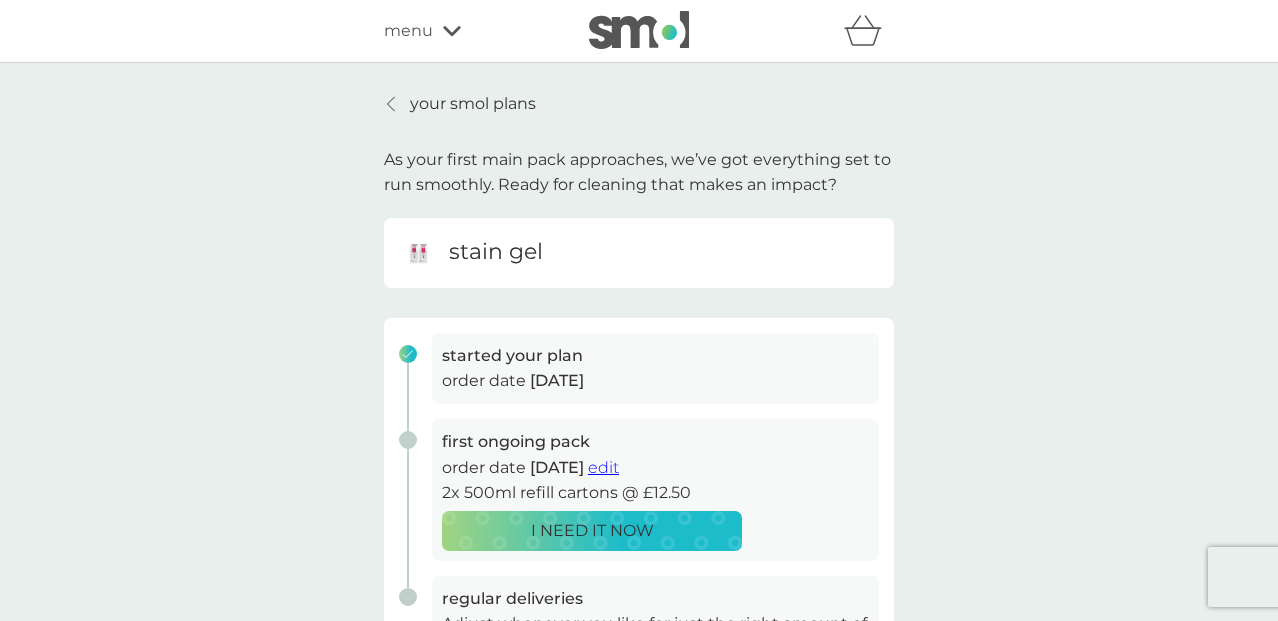 scroll, scrollTop: 0, scrollLeft: 0, axis: both 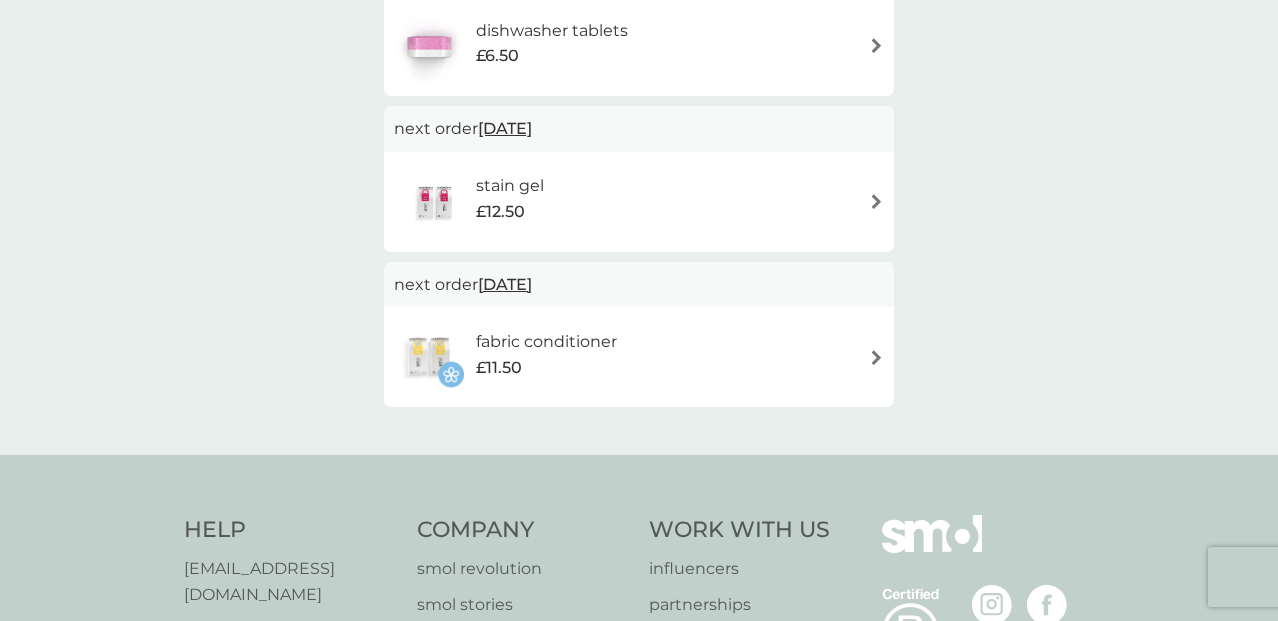 click on "fabric conditioner £11.50" at bounding box center [639, 357] 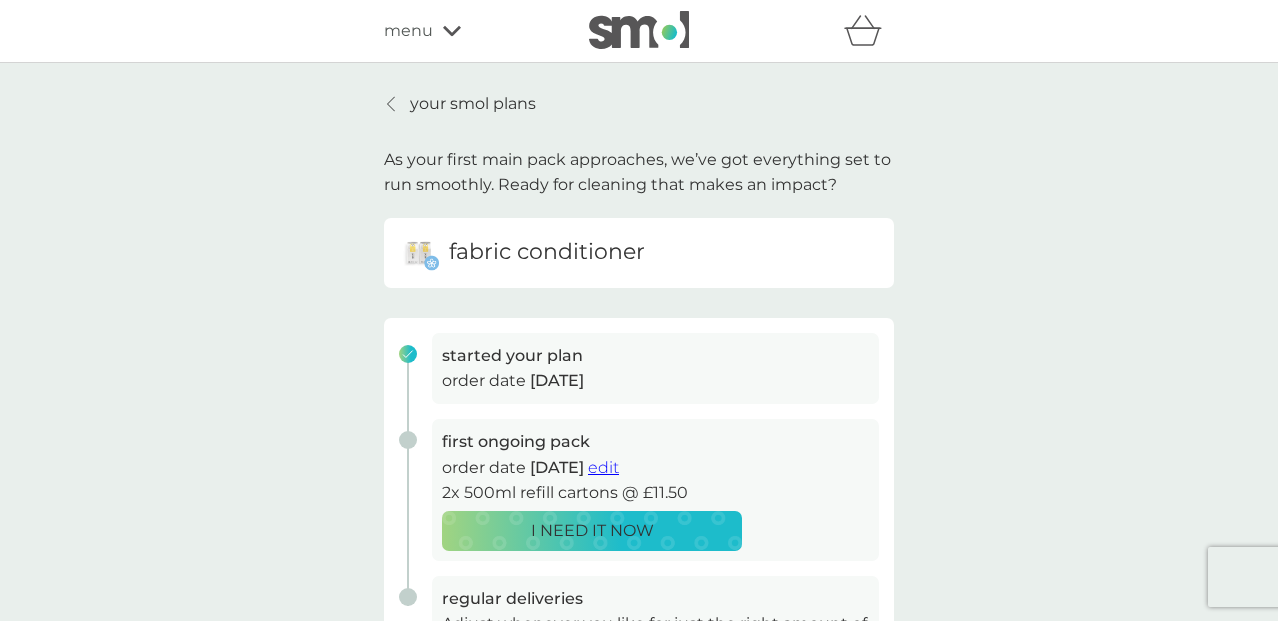 click on "your smol plans" at bounding box center [473, 104] 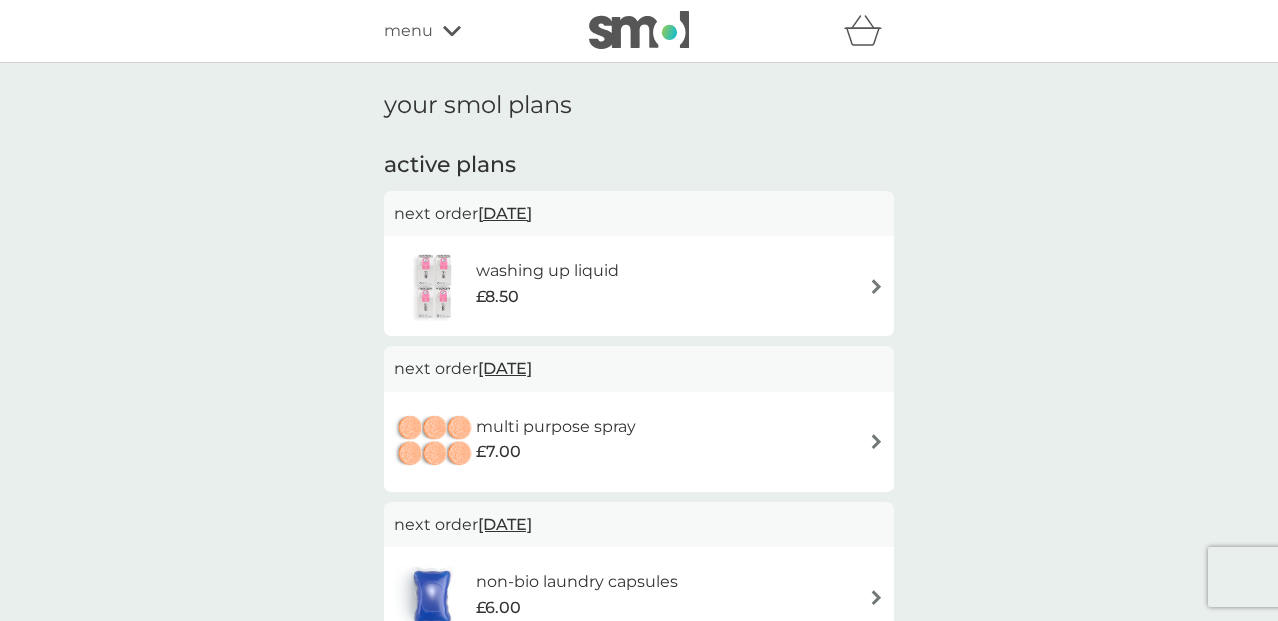 click 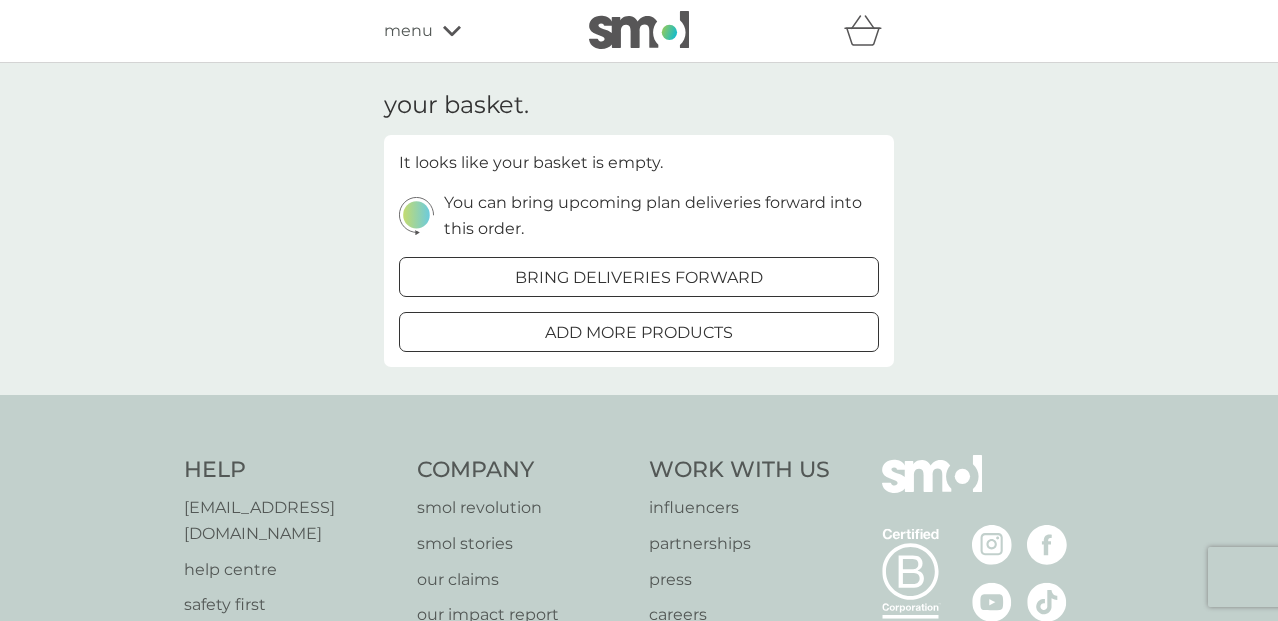 click on "add more products" at bounding box center (639, 333) 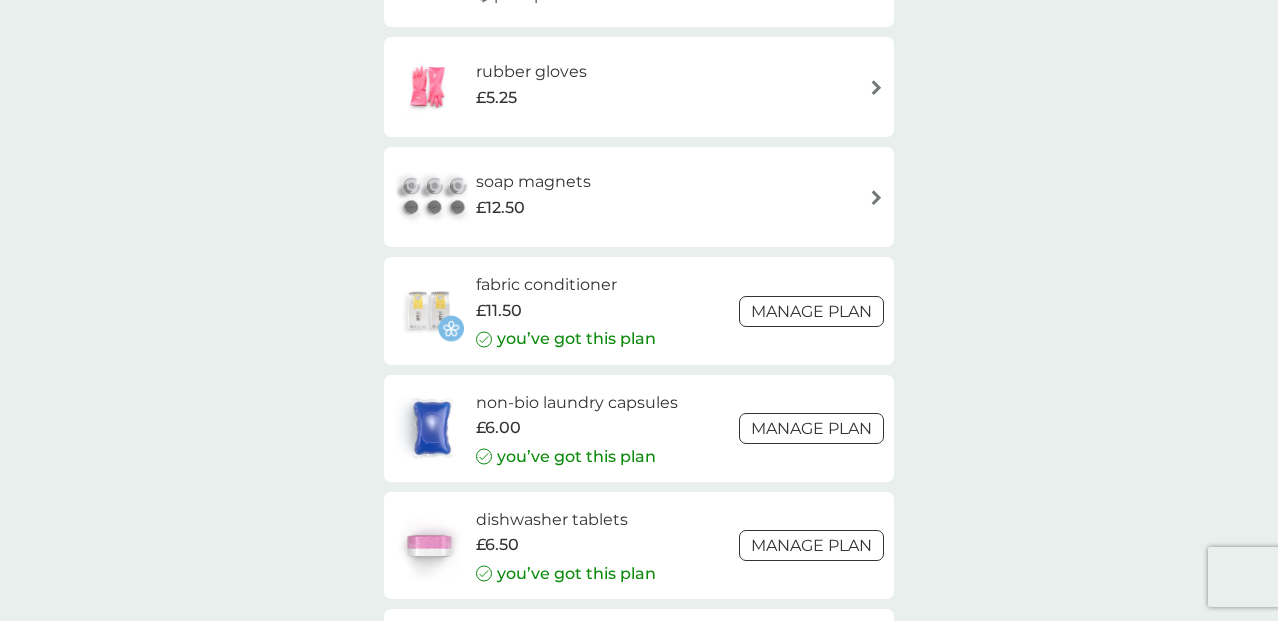 scroll, scrollTop: 2668, scrollLeft: 0, axis: vertical 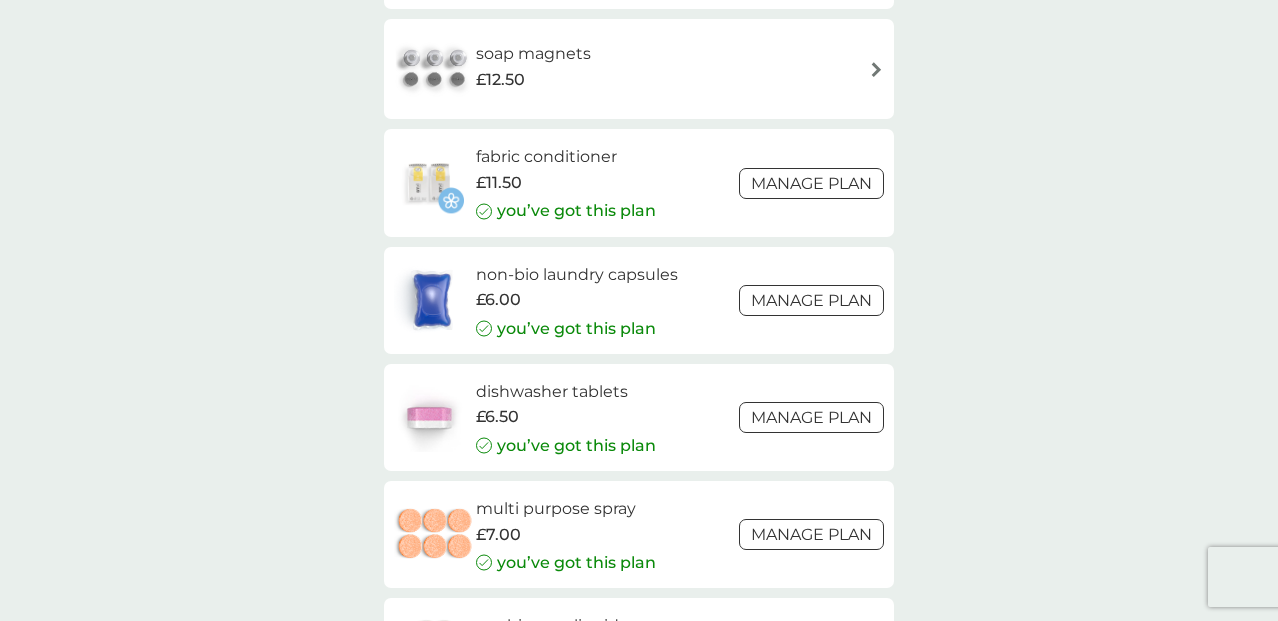 click on "Manage plan" at bounding box center (811, 183) 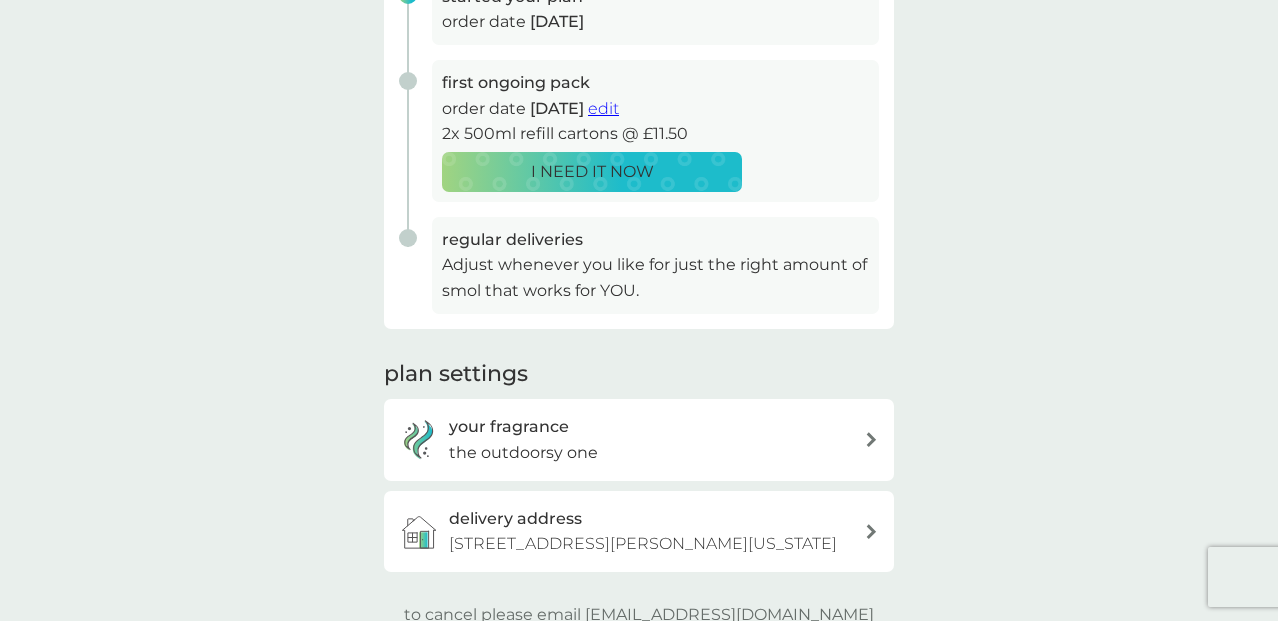 scroll, scrollTop: 366, scrollLeft: 0, axis: vertical 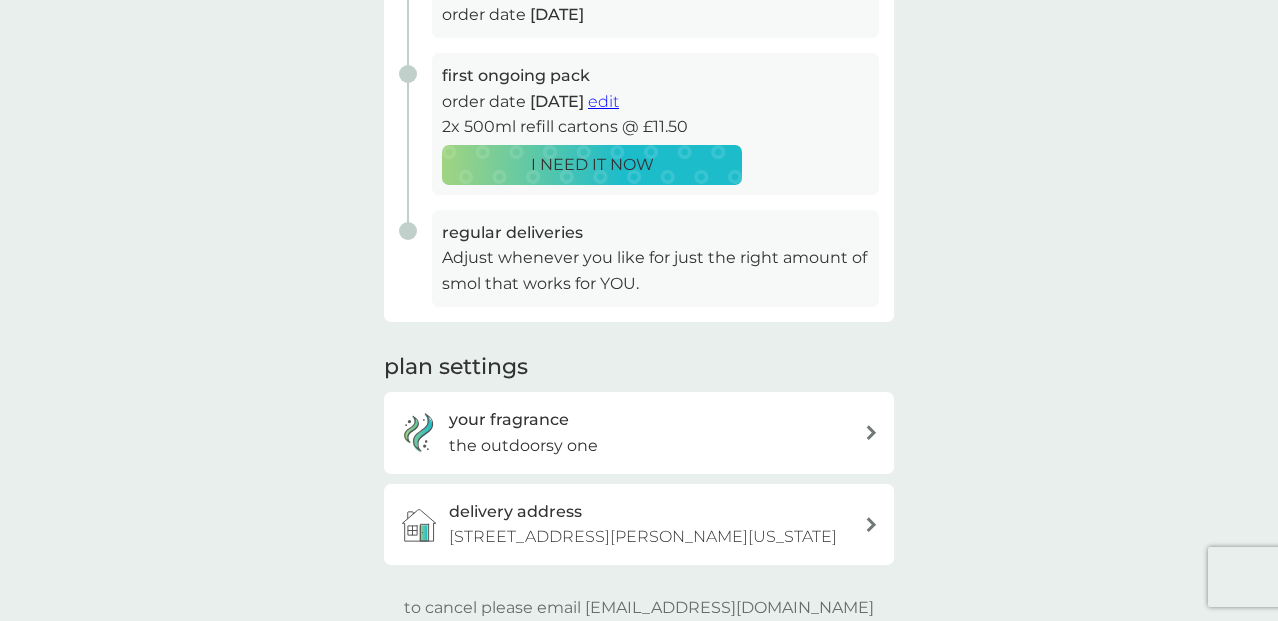 click on "edit" at bounding box center (603, 101) 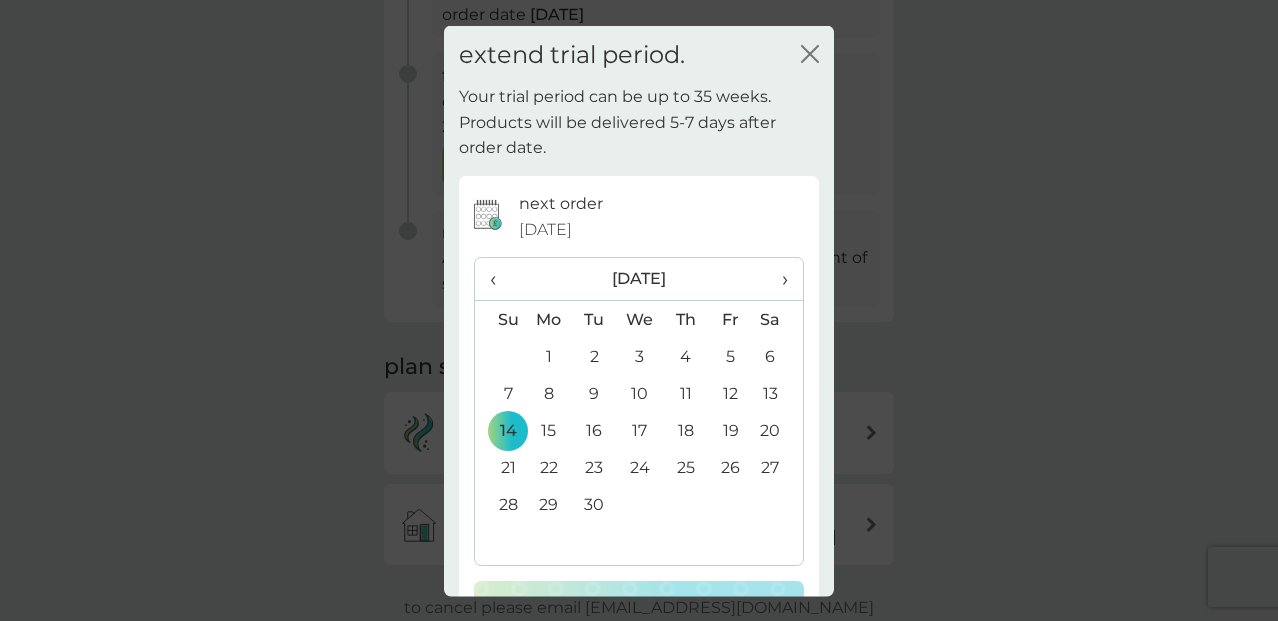 scroll, scrollTop: 0, scrollLeft: 0, axis: both 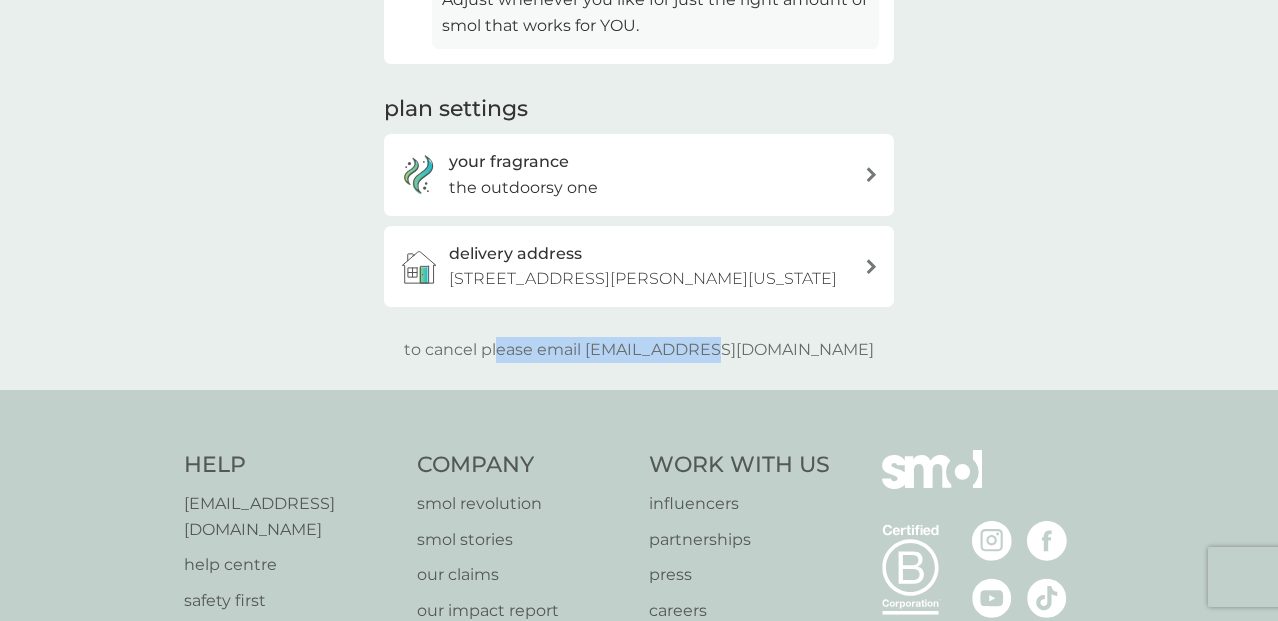 drag, startPoint x: 544, startPoint y: 365, endPoint x: 806, endPoint y: 351, distance: 262.37378 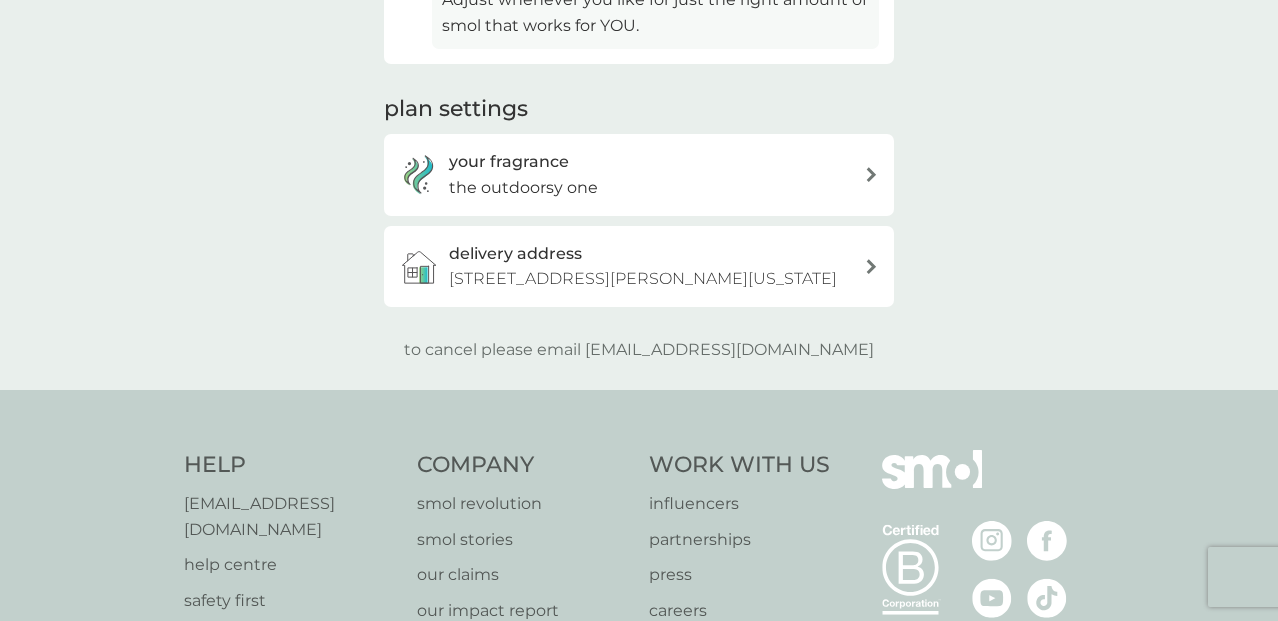 click on "to cancel please email   [EMAIL_ADDRESS][DOMAIN_NAME]" at bounding box center [639, 350] 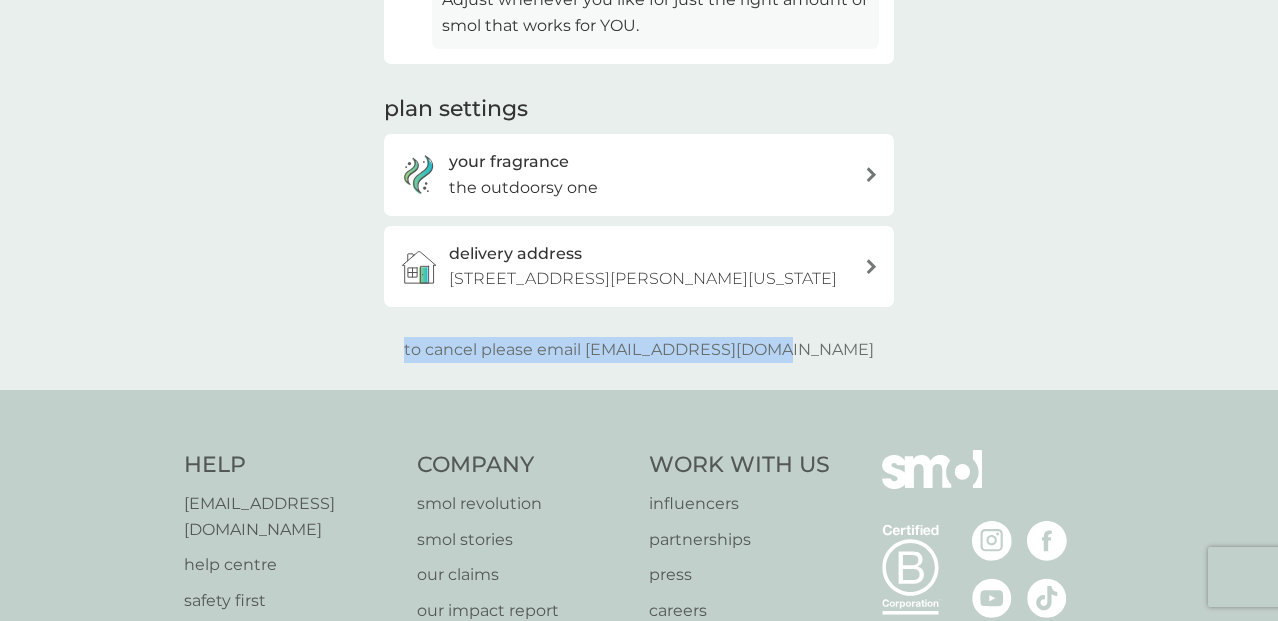 drag, startPoint x: 817, startPoint y: 359, endPoint x: 416, endPoint y: 356, distance: 401.01123 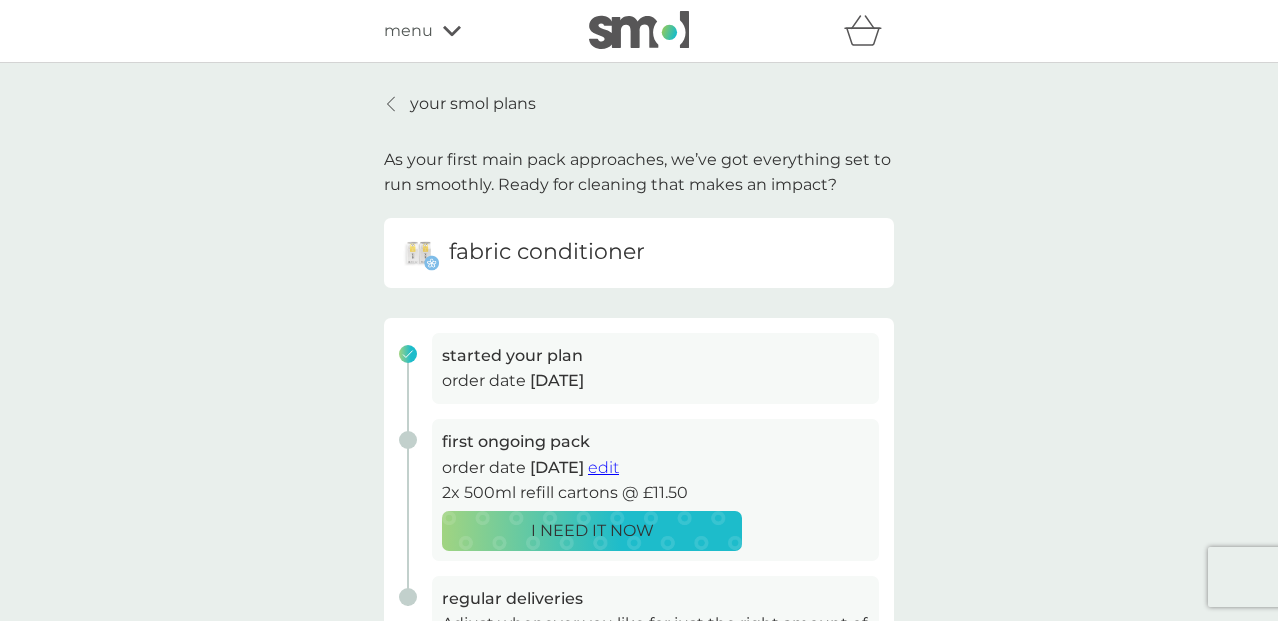 scroll, scrollTop: 0, scrollLeft: 0, axis: both 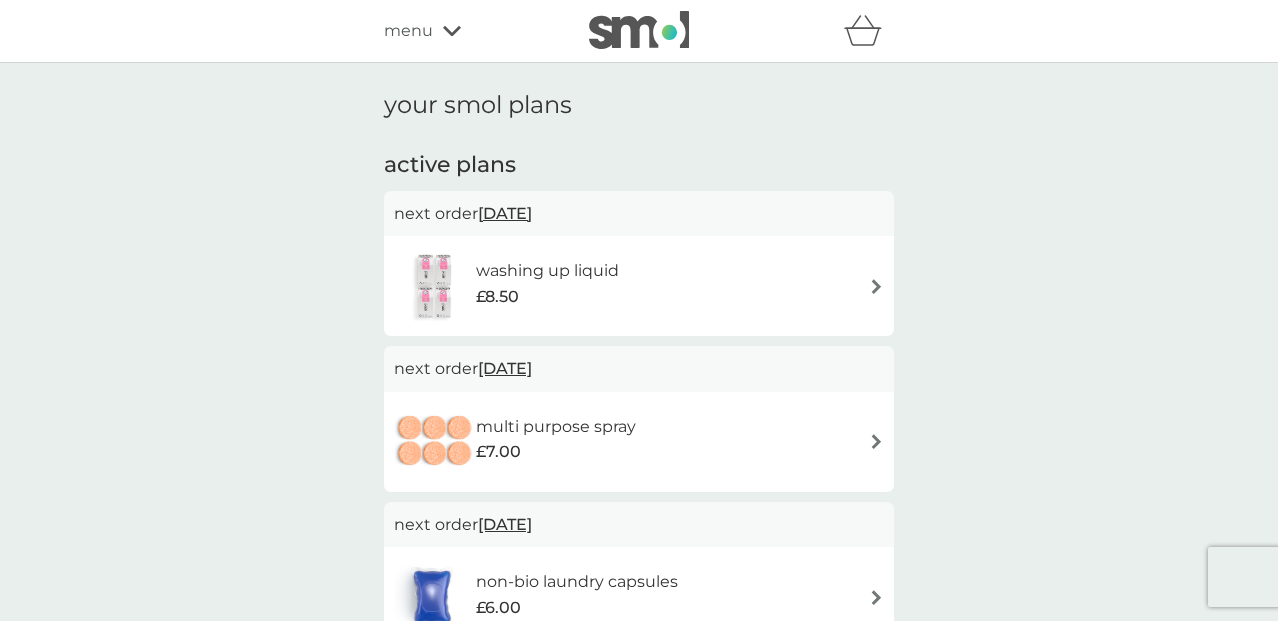 click on "active plans" at bounding box center (639, 165) 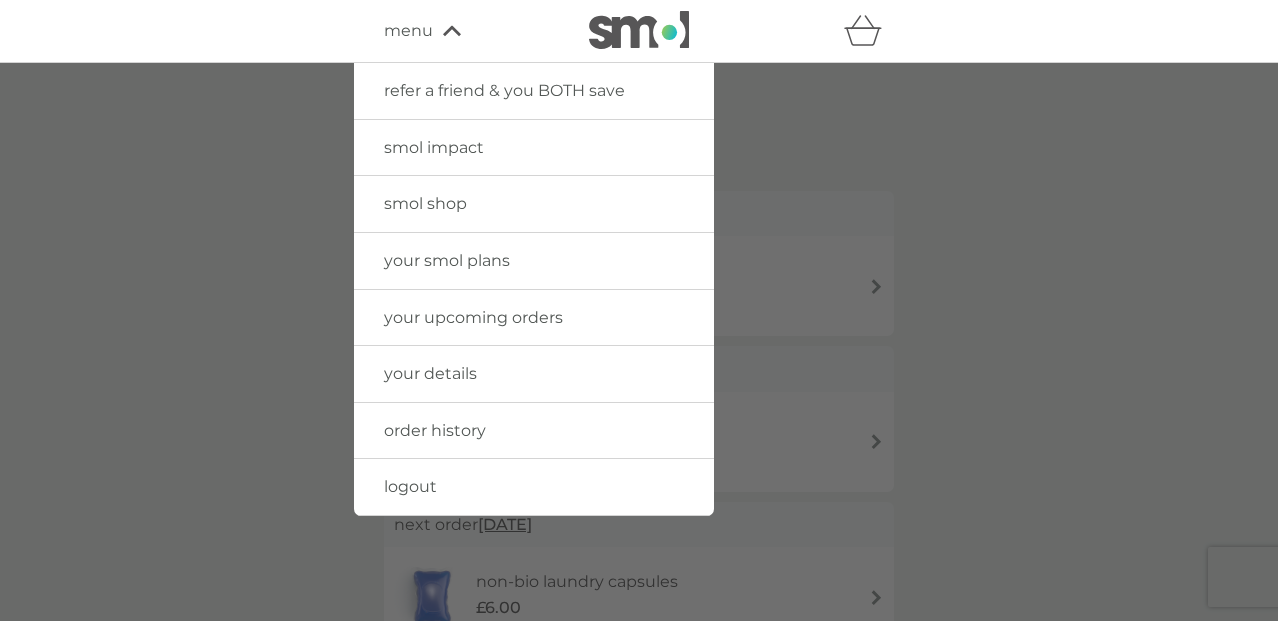 click on "your upcoming orders" at bounding box center (473, 317) 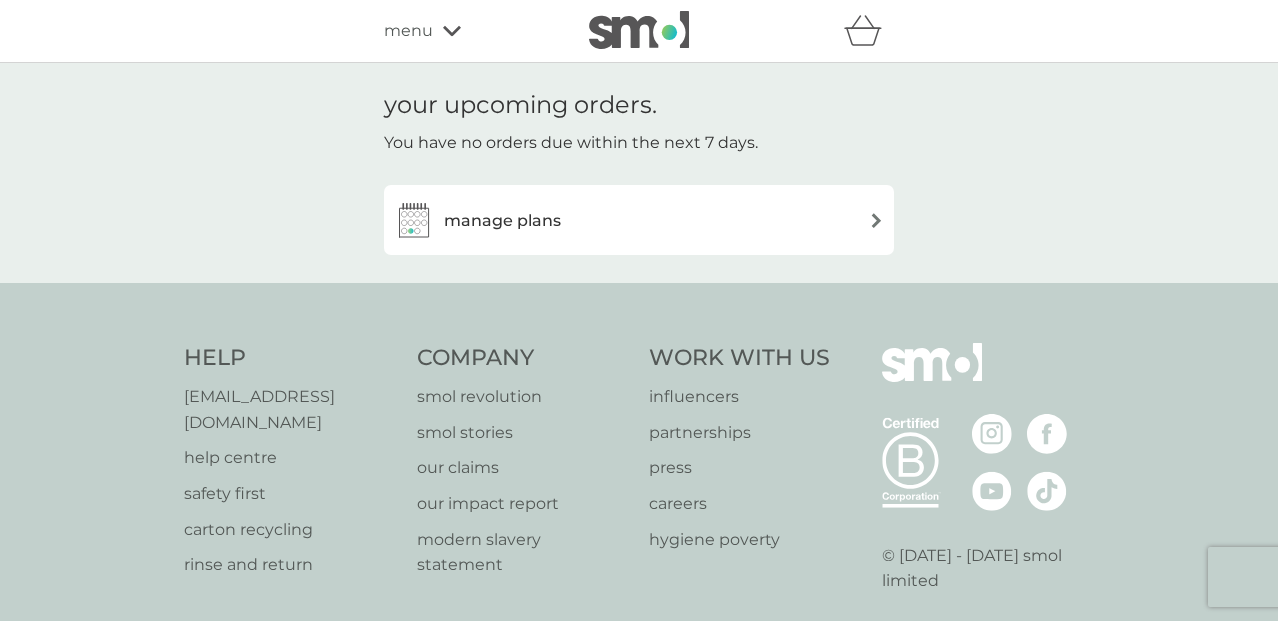 click on "manage plans" at bounding box center (502, 221) 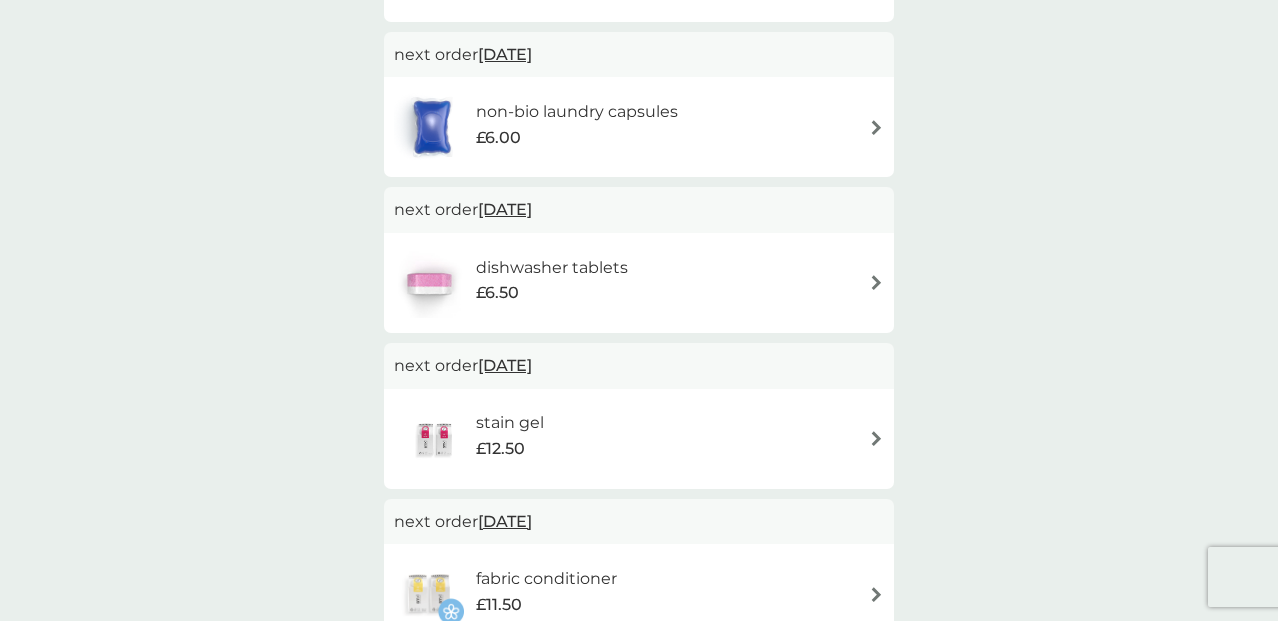 scroll, scrollTop: 523, scrollLeft: 0, axis: vertical 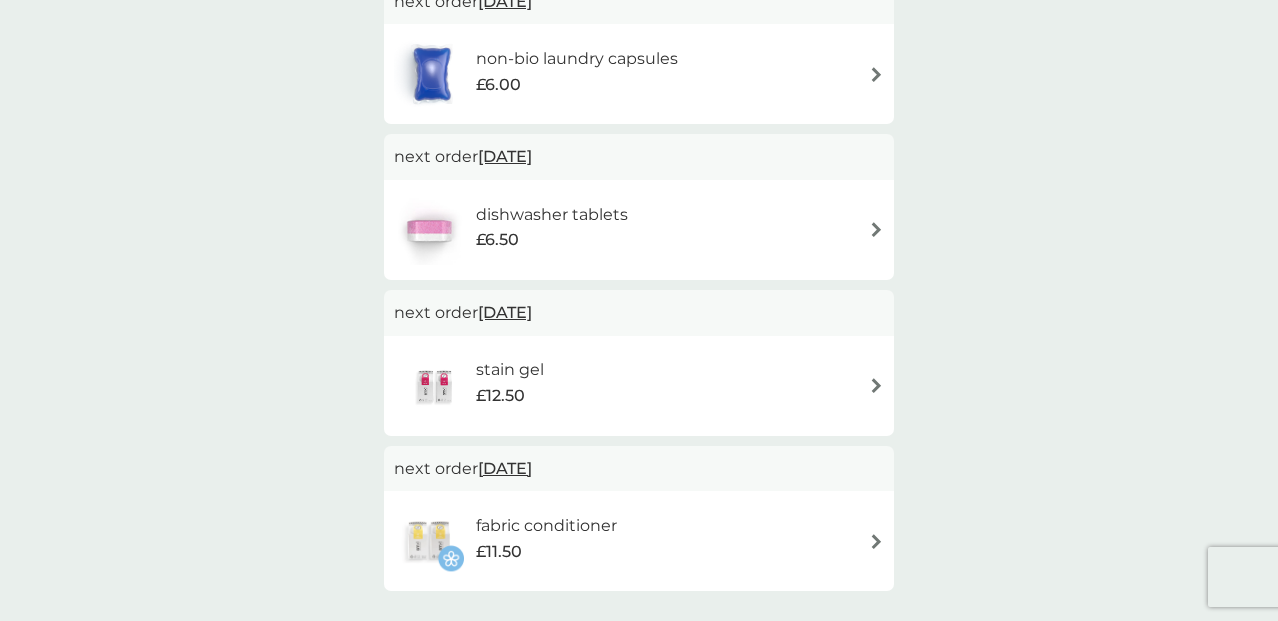 click on "[DATE]" at bounding box center [505, 156] 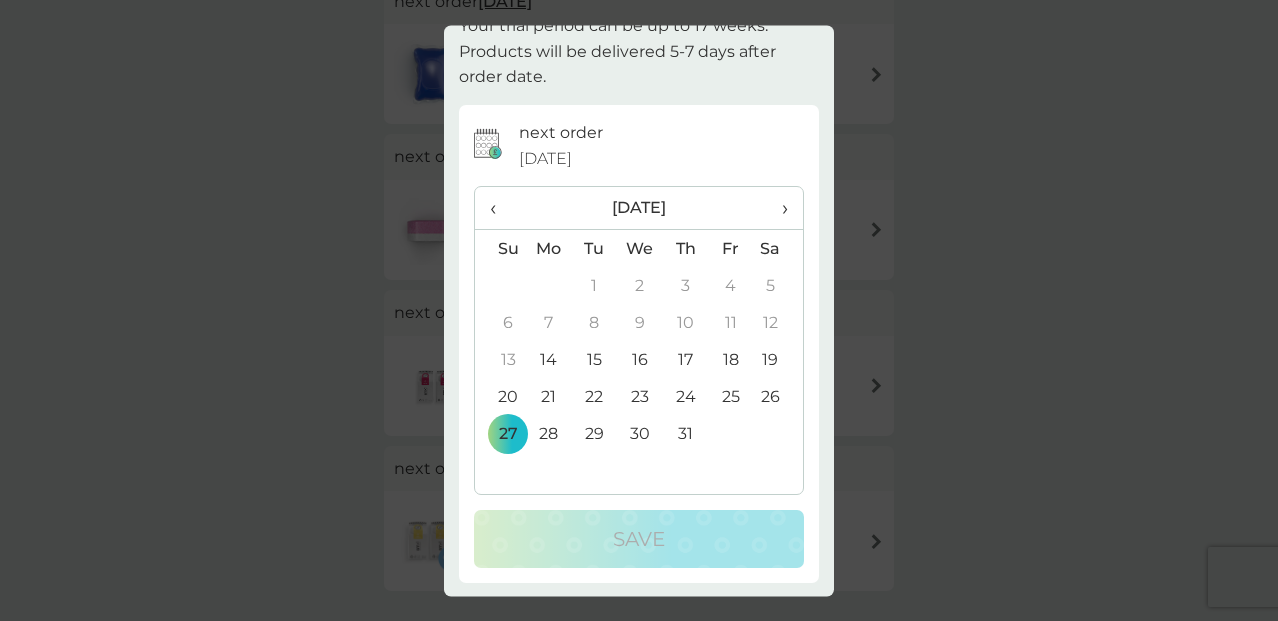 scroll, scrollTop: 69, scrollLeft: 0, axis: vertical 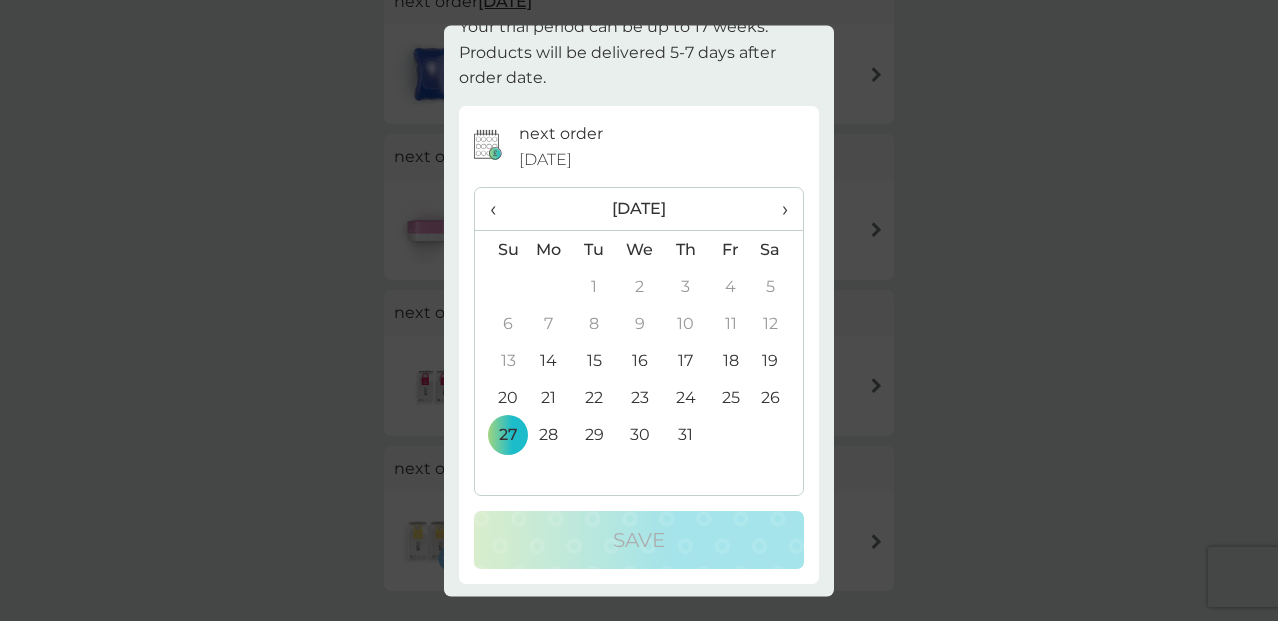 click on "Your trial period can be up to 17 weeks. Products will be delivered 5-7 days after order date." at bounding box center (639, 53) 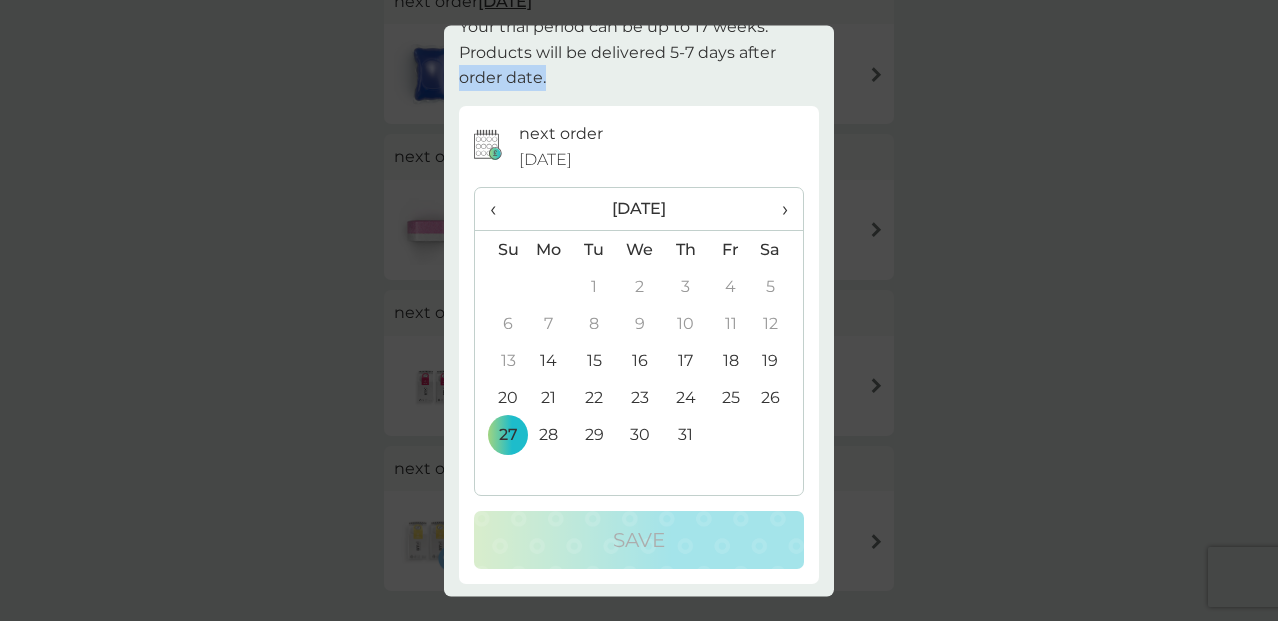 click on "extend trial period. close Your trial period can be up to 17 weeks. Products will be delivered 5-7 days after order date. next order [DATE] ‹ [DATE] › Su Mo Tu We Th Fr Sa 29 30 1 2 3 4 5 6 7 8 9 10 11 12 13 14 15 16 17 18 19 20 21 22 23 24 25 26 27 28 29 30 31 1 2 3 4 5 6 7 8 9 Save" at bounding box center [639, 310] 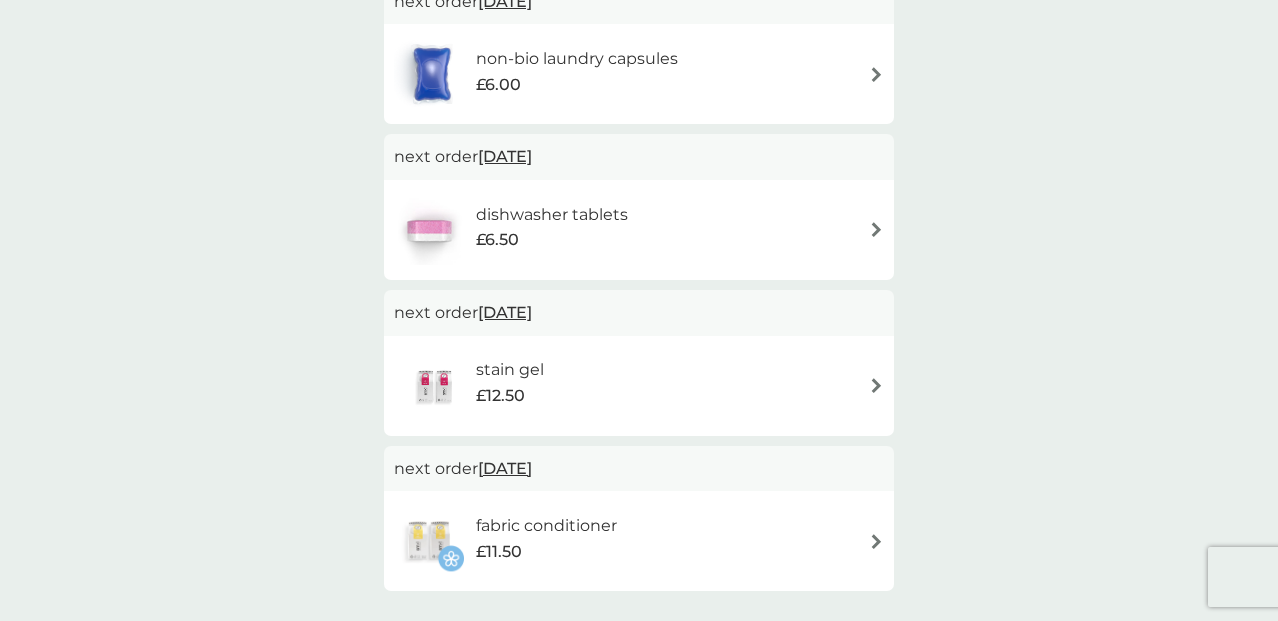 click on "dishwasher tablets £6.50" at bounding box center [639, 230] 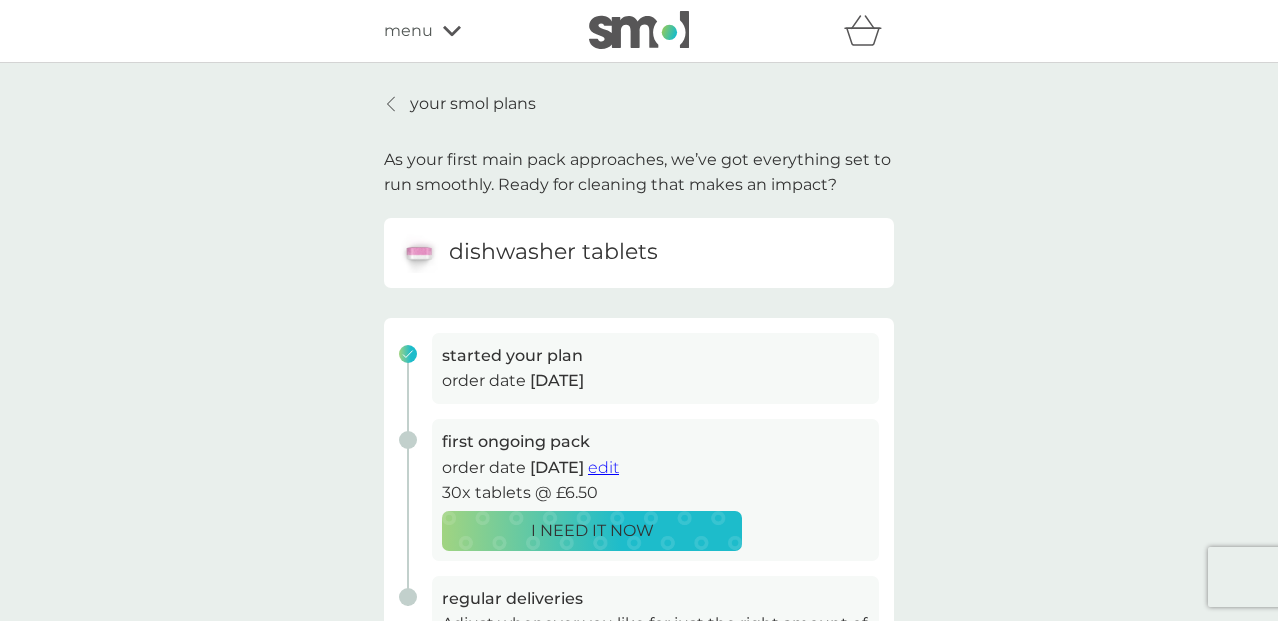 scroll, scrollTop: 0, scrollLeft: 0, axis: both 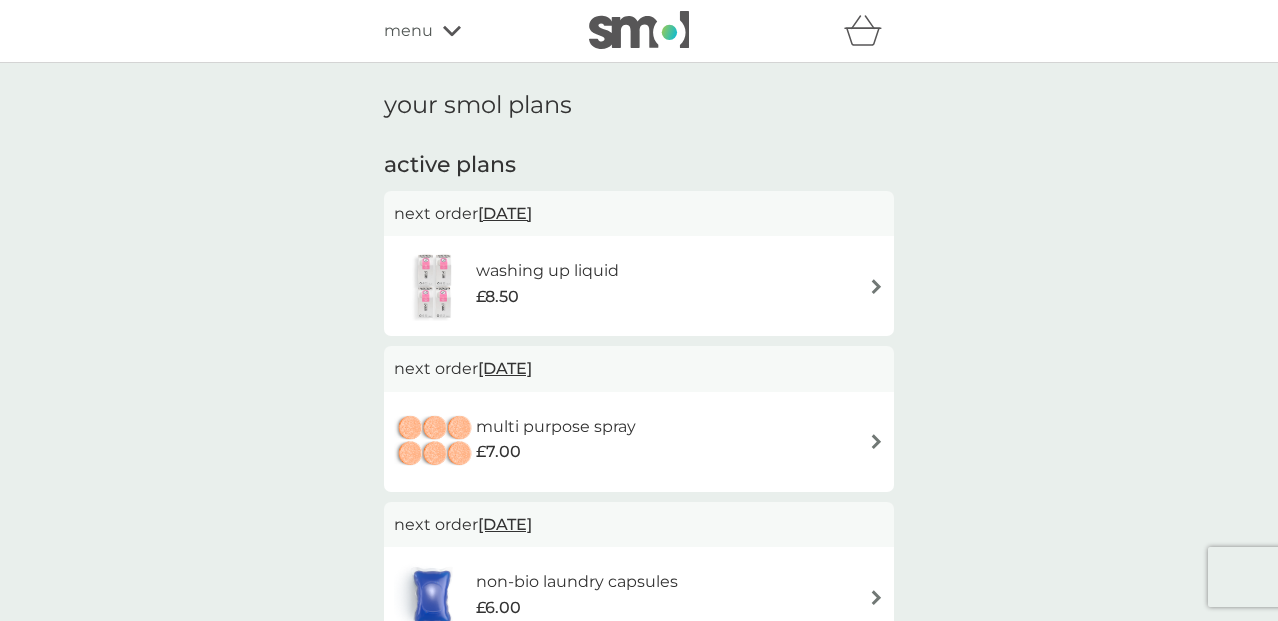 drag, startPoint x: 336, startPoint y: 17, endPoint x: 377, endPoint y: 25, distance: 41.773197 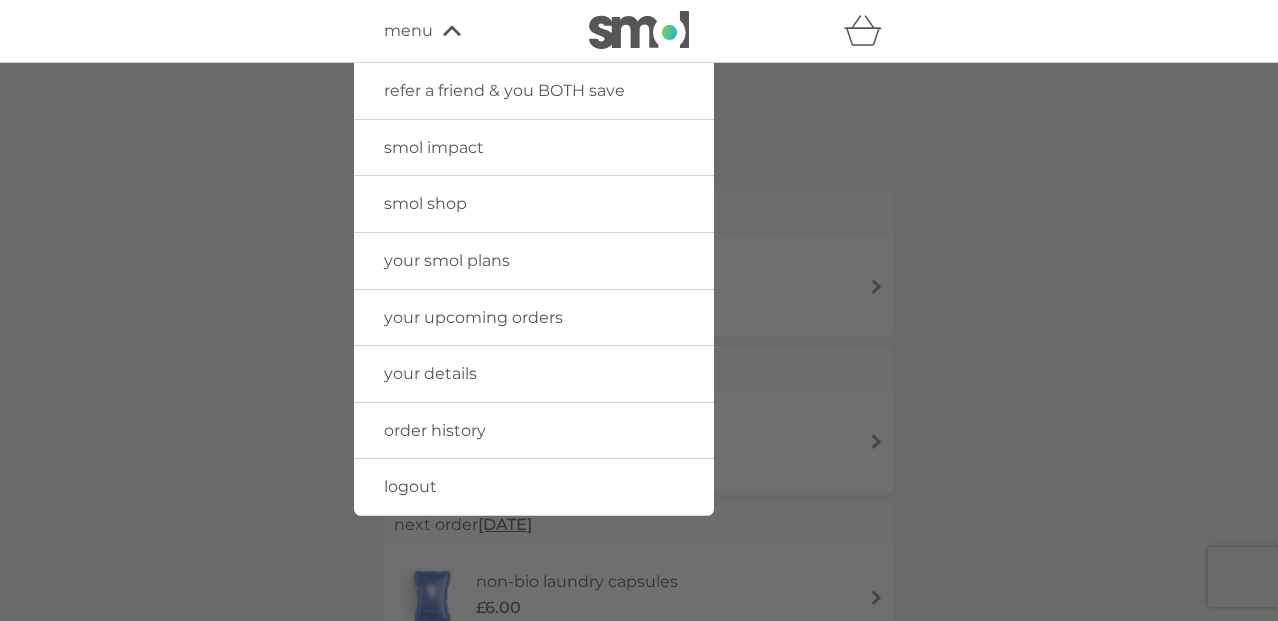 click on "order history" at bounding box center [534, 431] 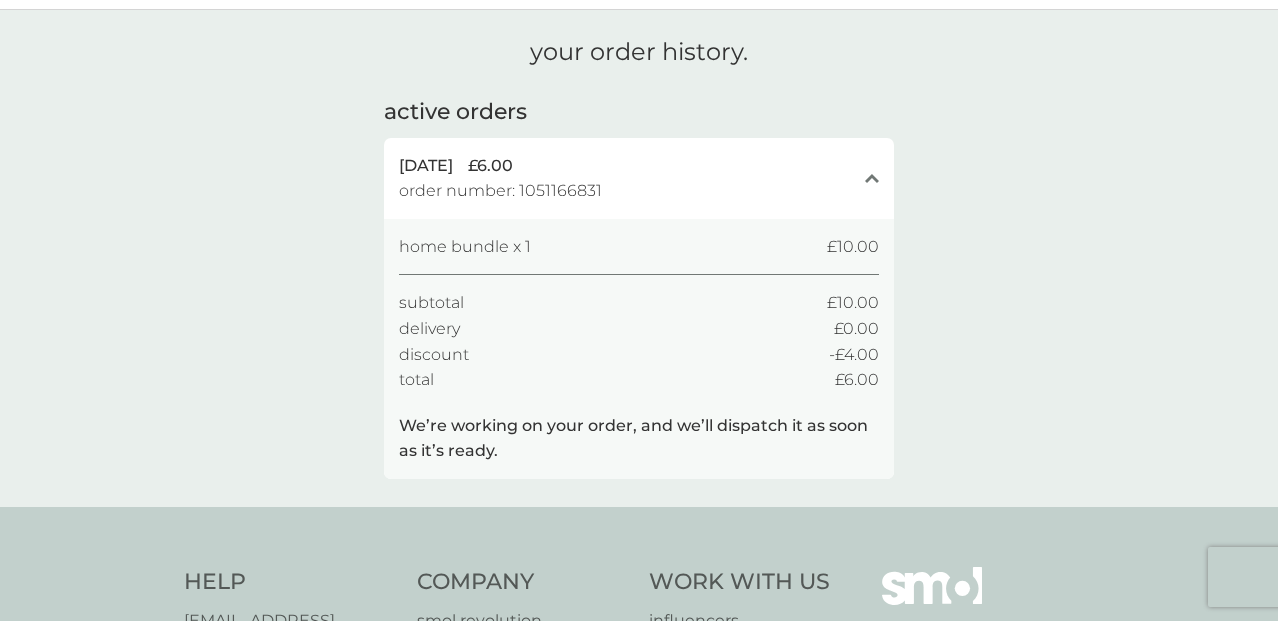 scroll, scrollTop: 0, scrollLeft: 0, axis: both 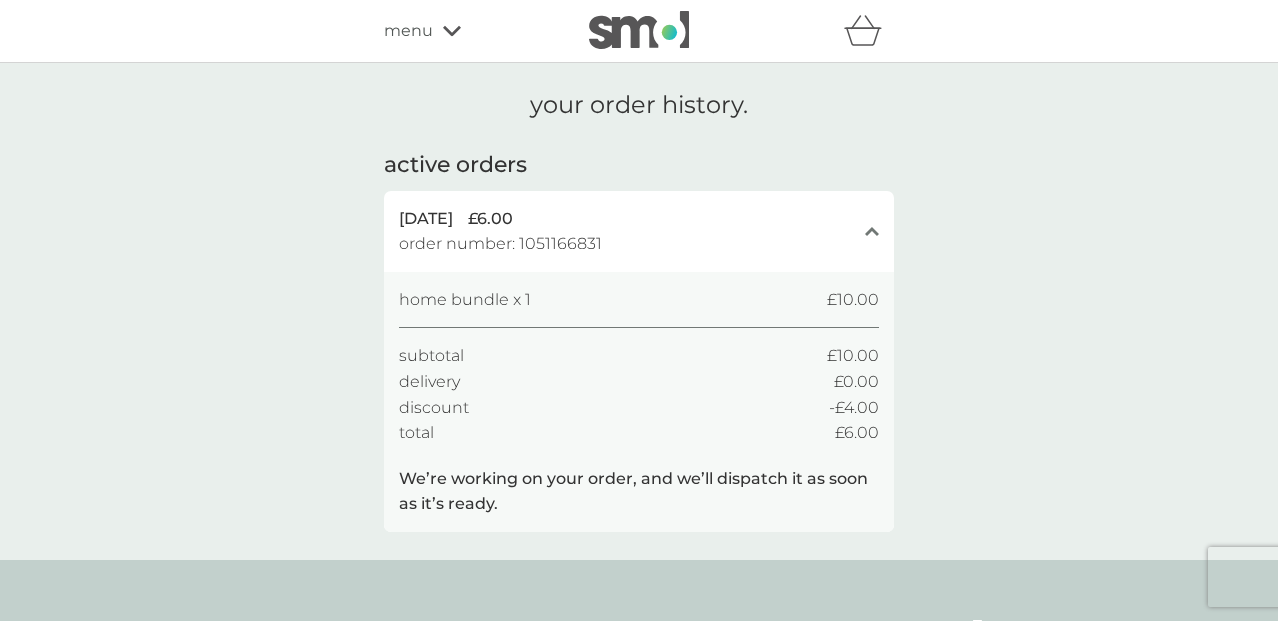 click on "menu" at bounding box center (469, 31) 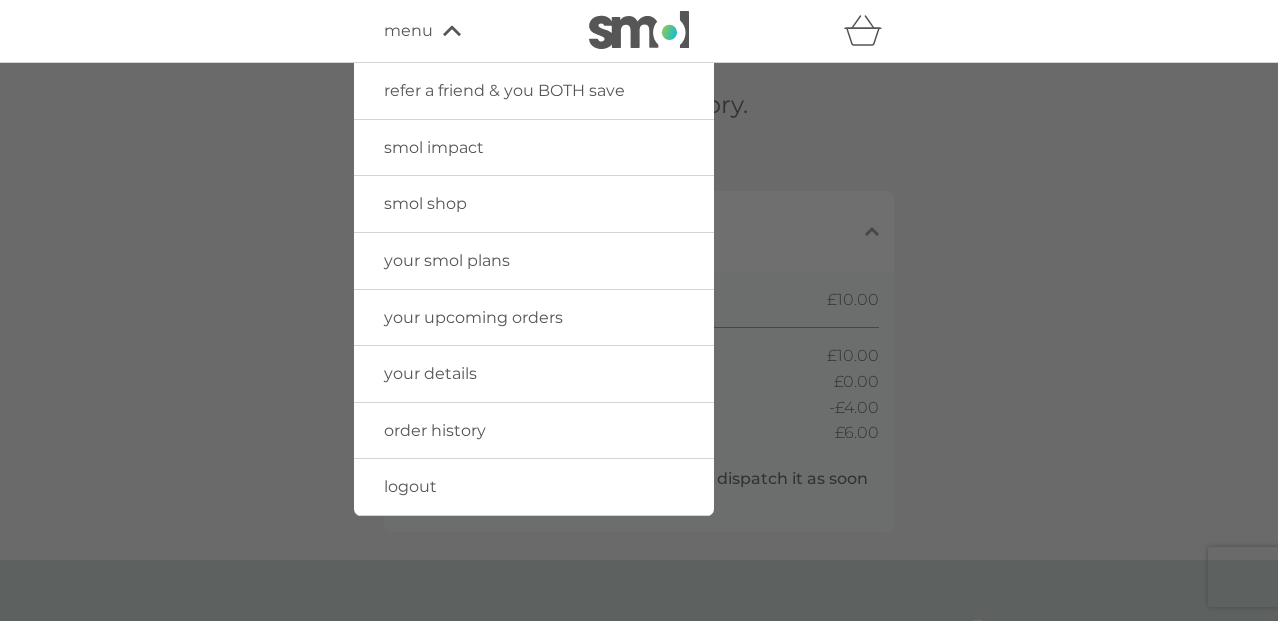 click on "your smol plans" at bounding box center [447, 260] 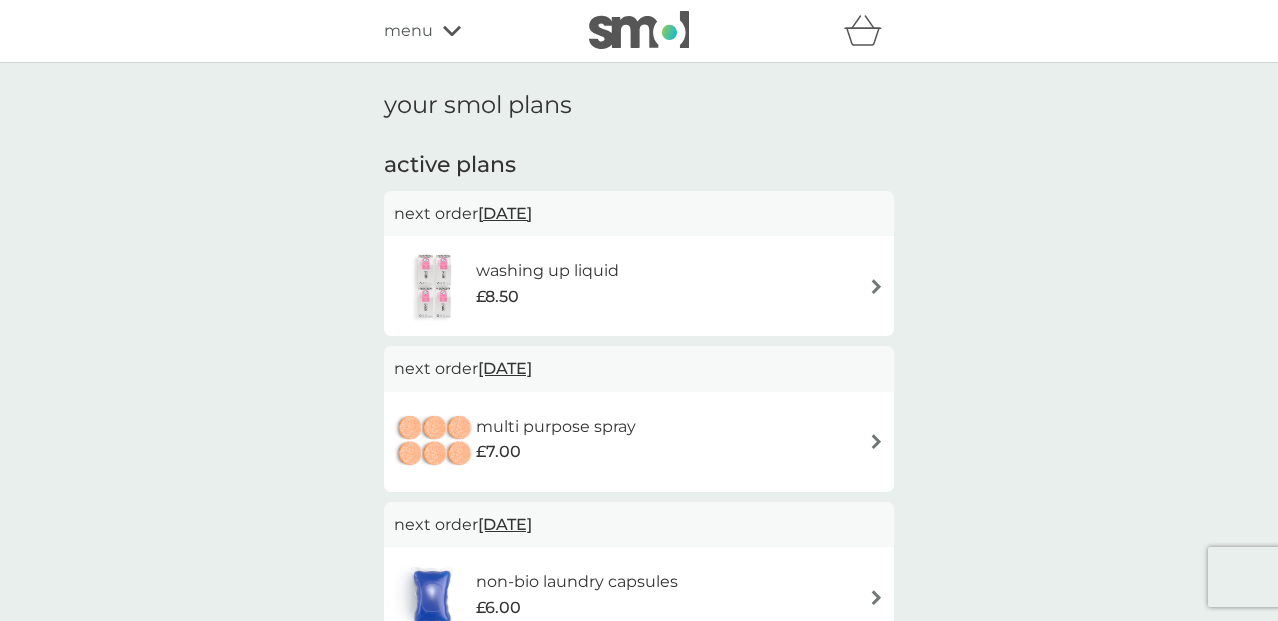 scroll, scrollTop: 0, scrollLeft: 0, axis: both 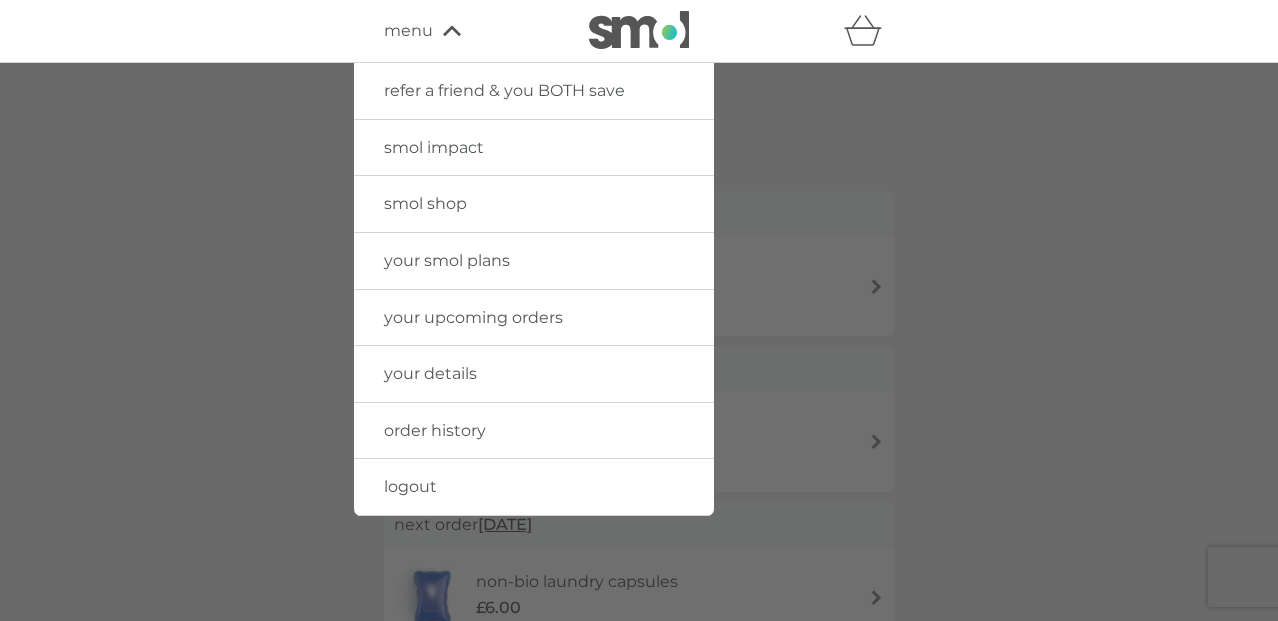 click on "order history" at bounding box center [435, 430] 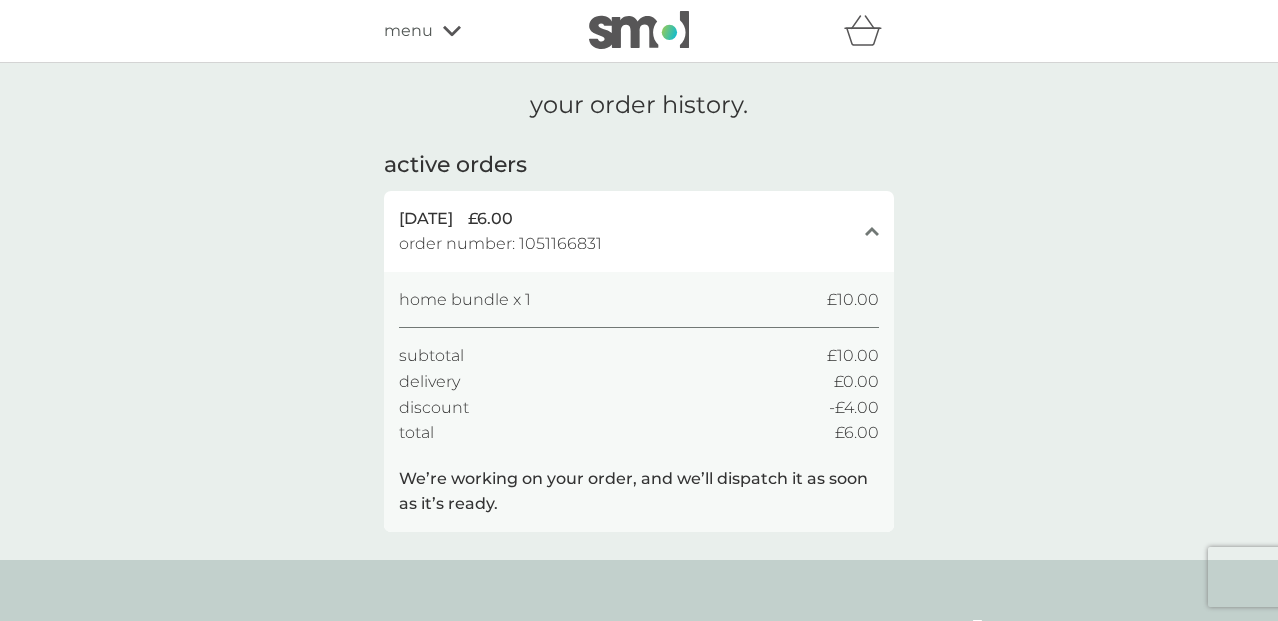 scroll, scrollTop: 0, scrollLeft: 0, axis: both 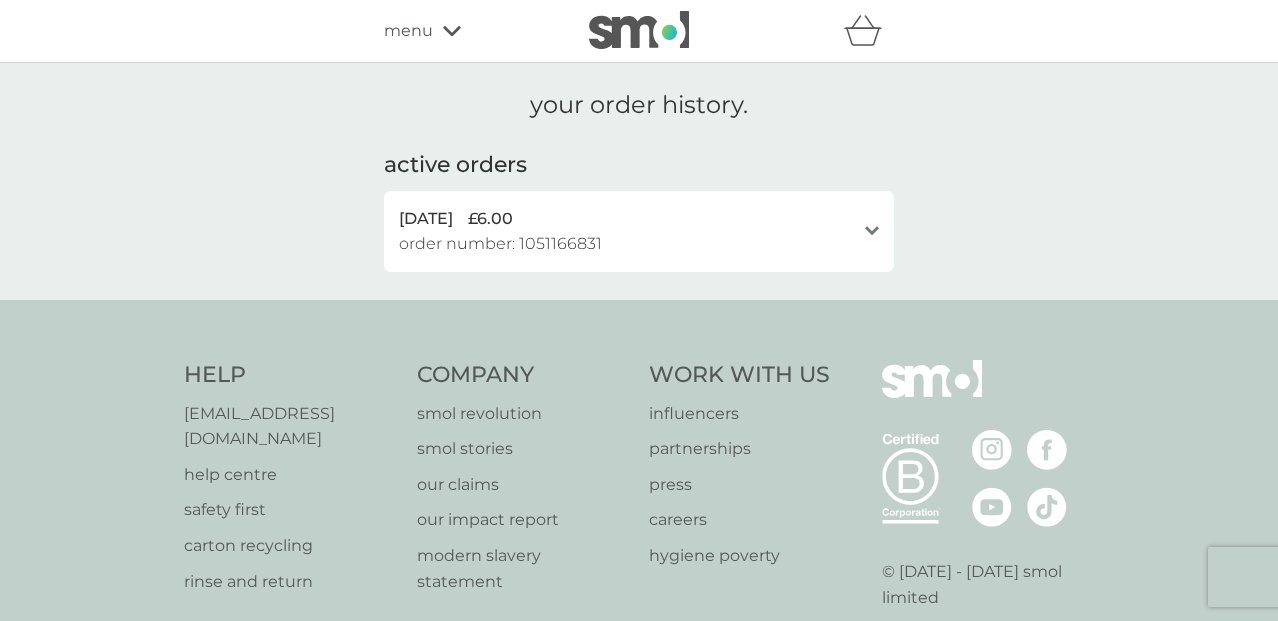 click on "open" at bounding box center [872, 231] 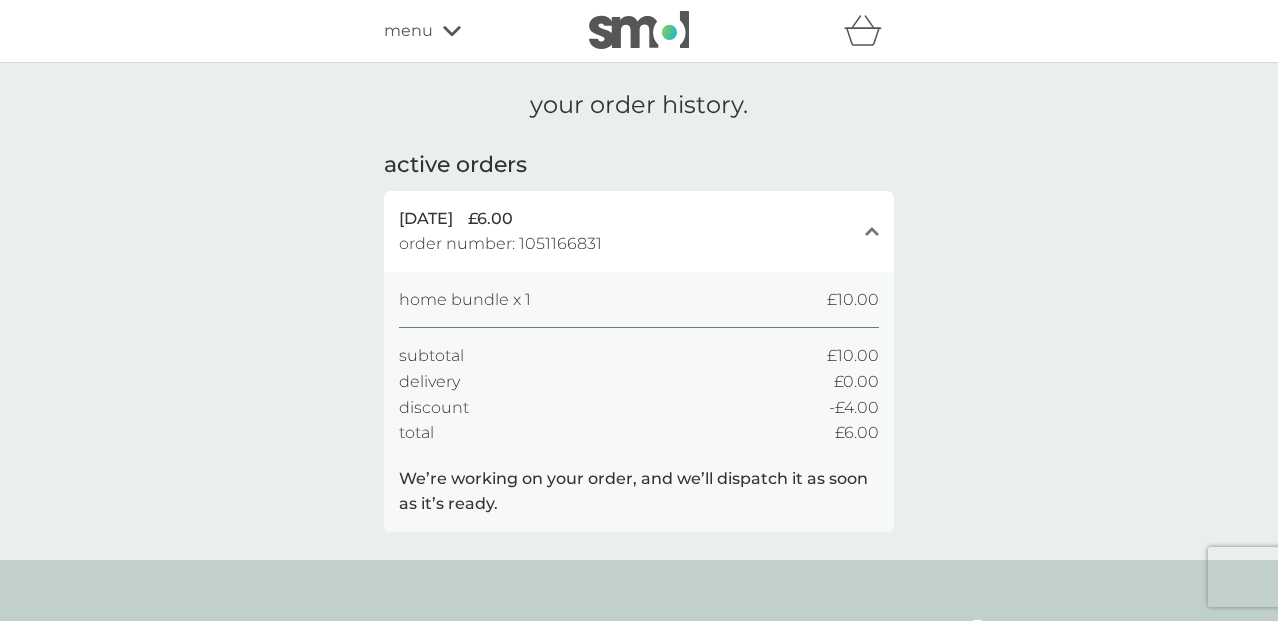 click on "menu" at bounding box center [469, 31] 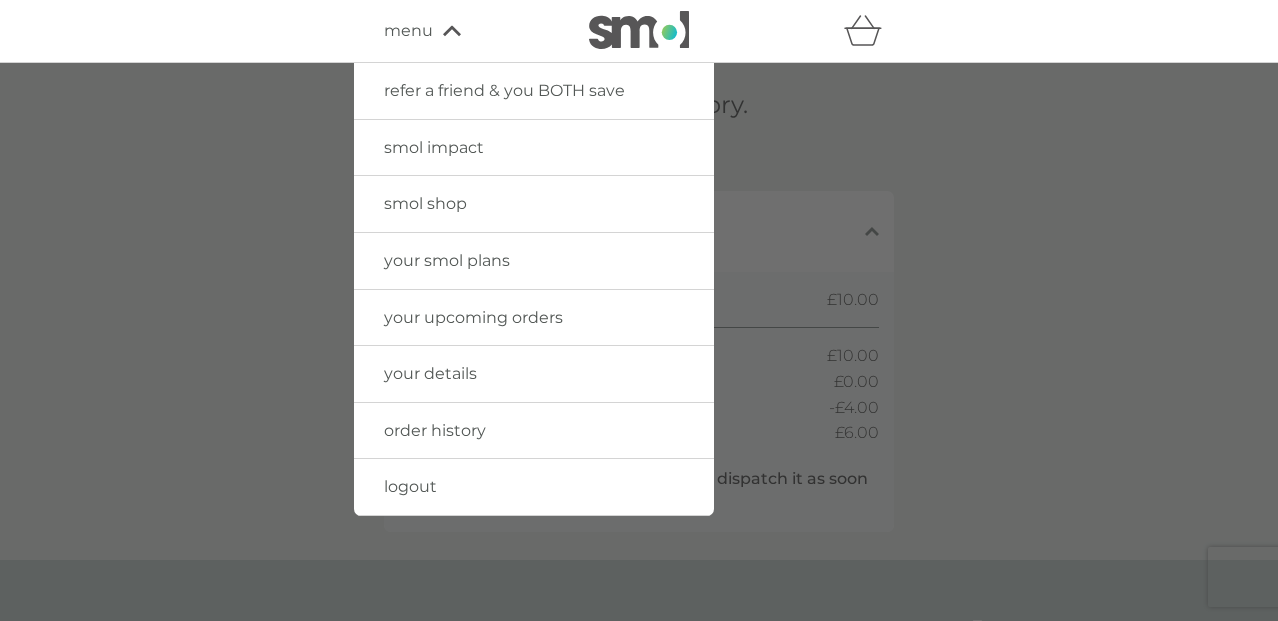 click on "your smol plans" at bounding box center [447, 260] 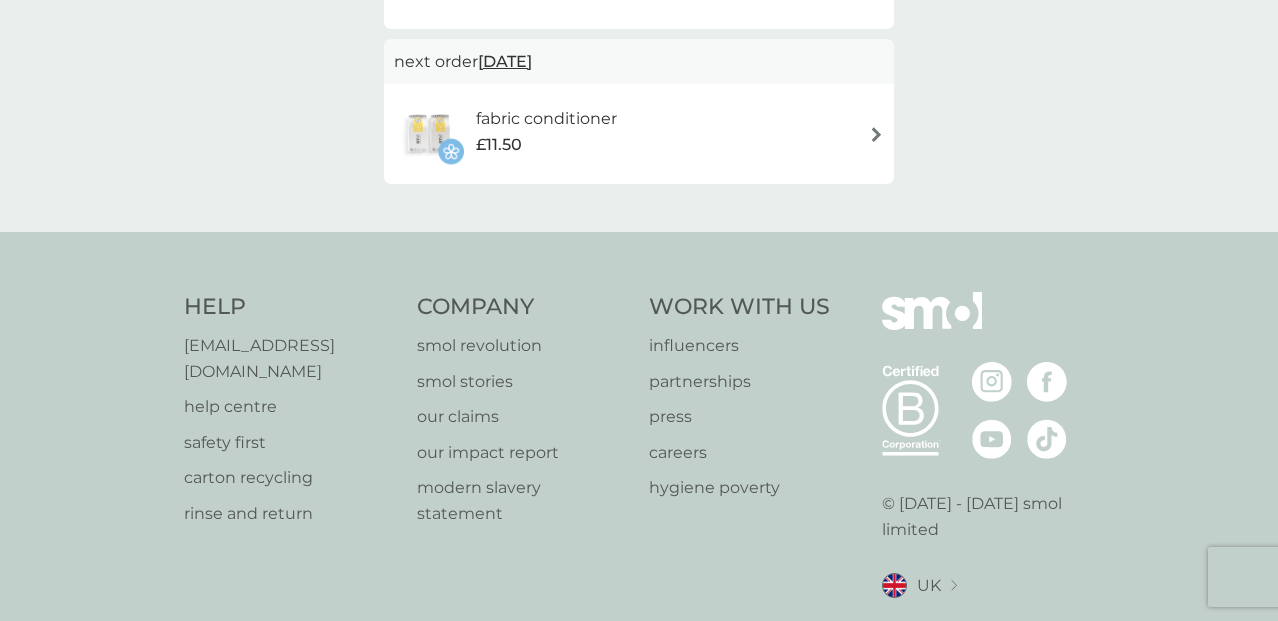 scroll, scrollTop: 934, scrollLeft: 0, axis: vertical 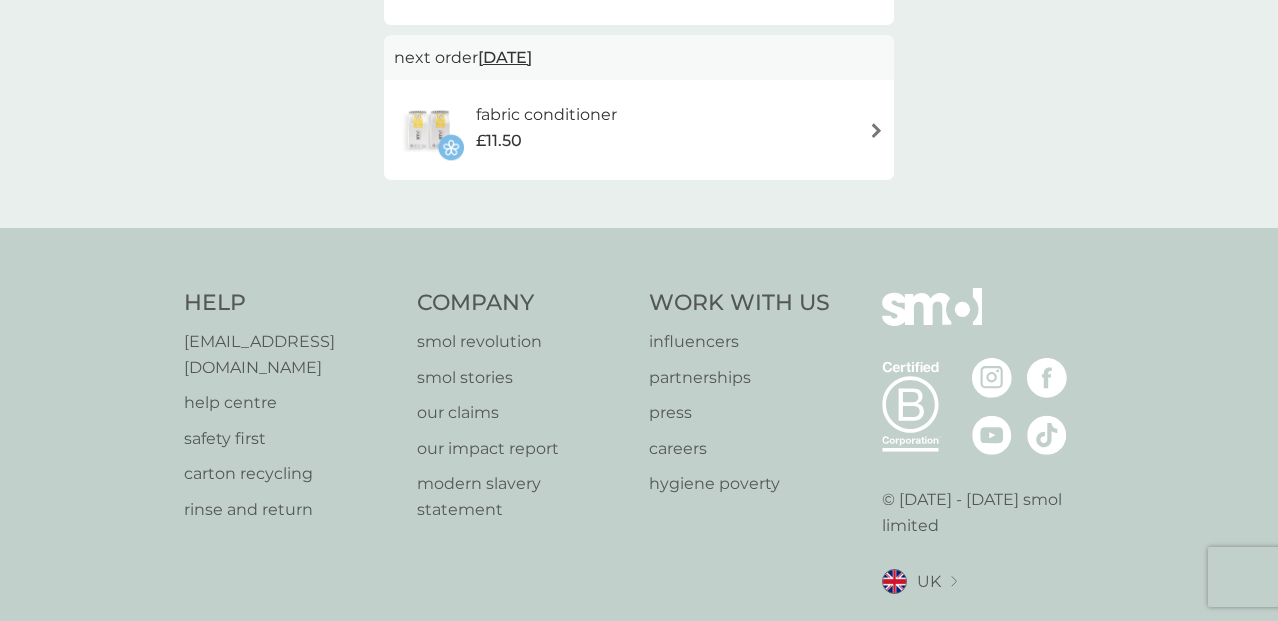 click on "[EMAIL_ADDRESS][DOMAIN_NAME]" at bounding box center (290, 354) 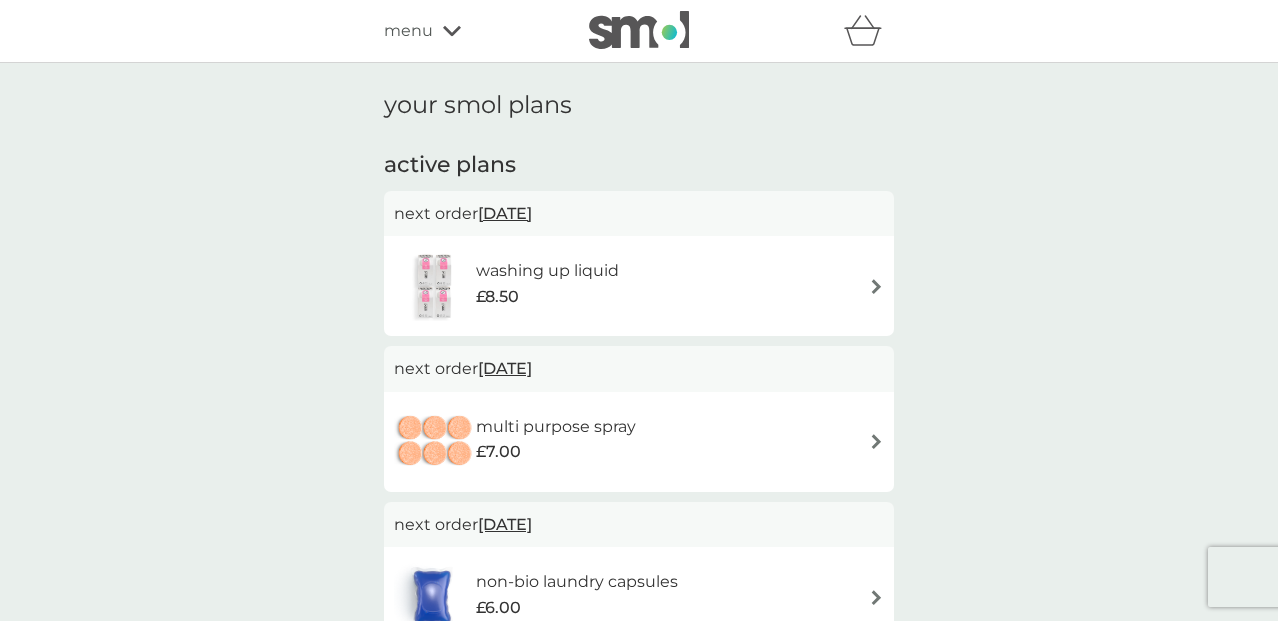 scroll, scrollTop: 0, scrollLeft: 0, axis: both 